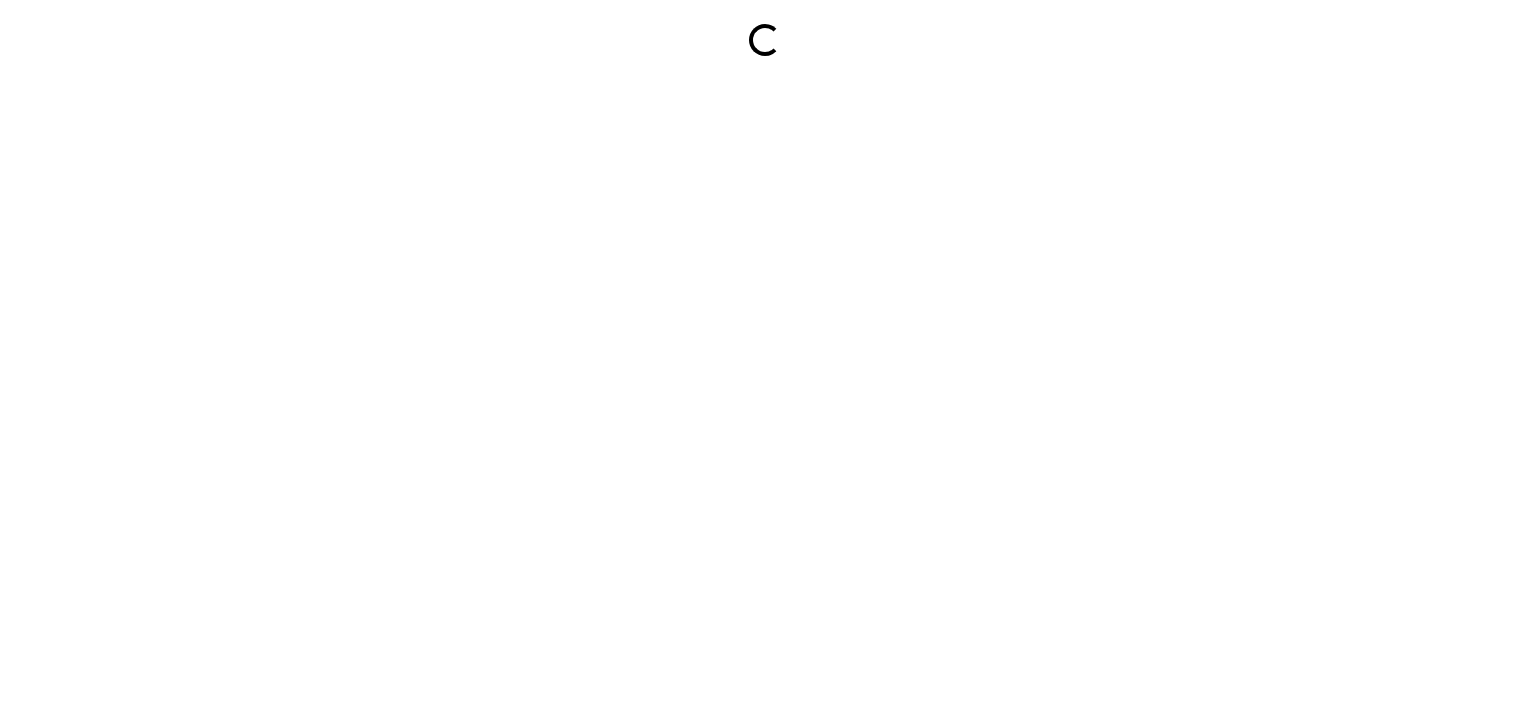 scroll, scrollTop: 0, scrollLeft: 0, axis: both 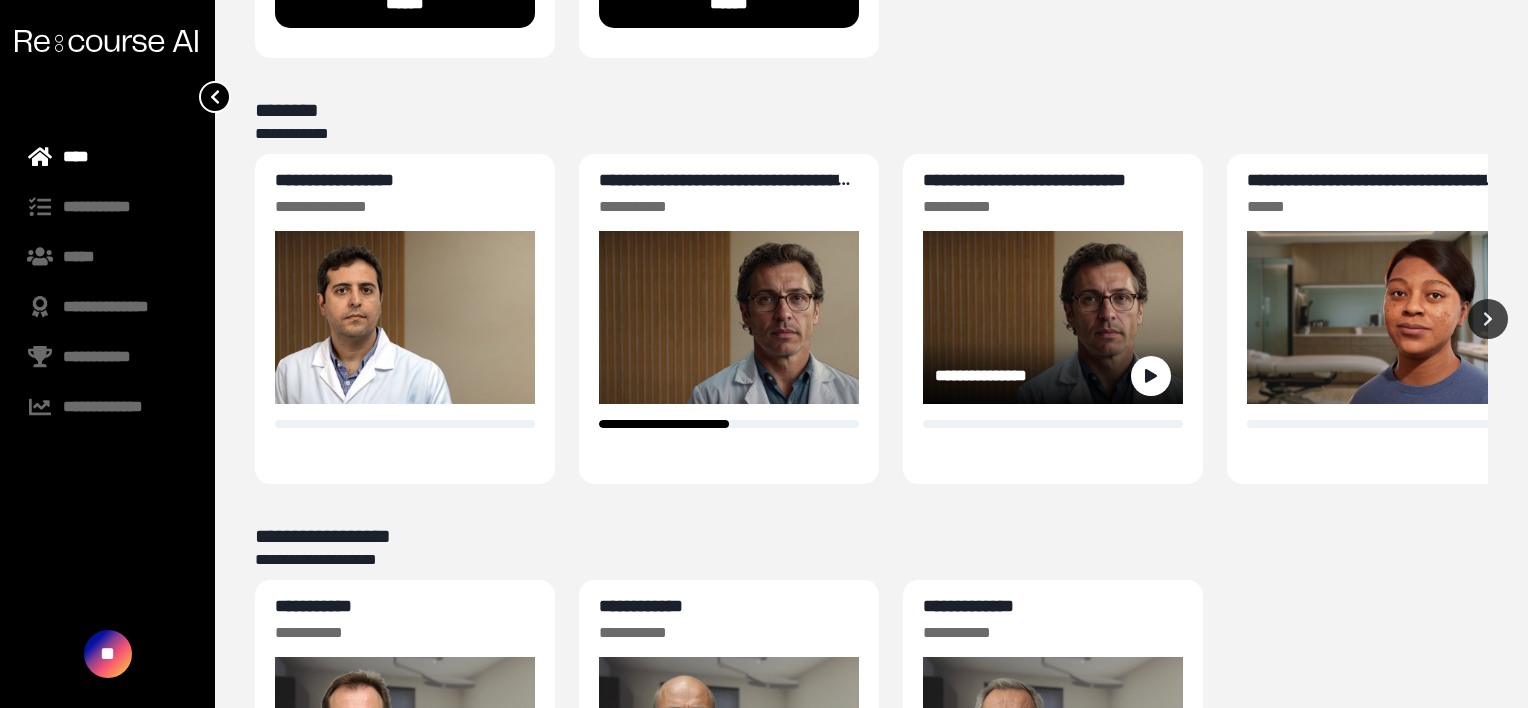 click on "**********" at bounding box center [1024, 180] 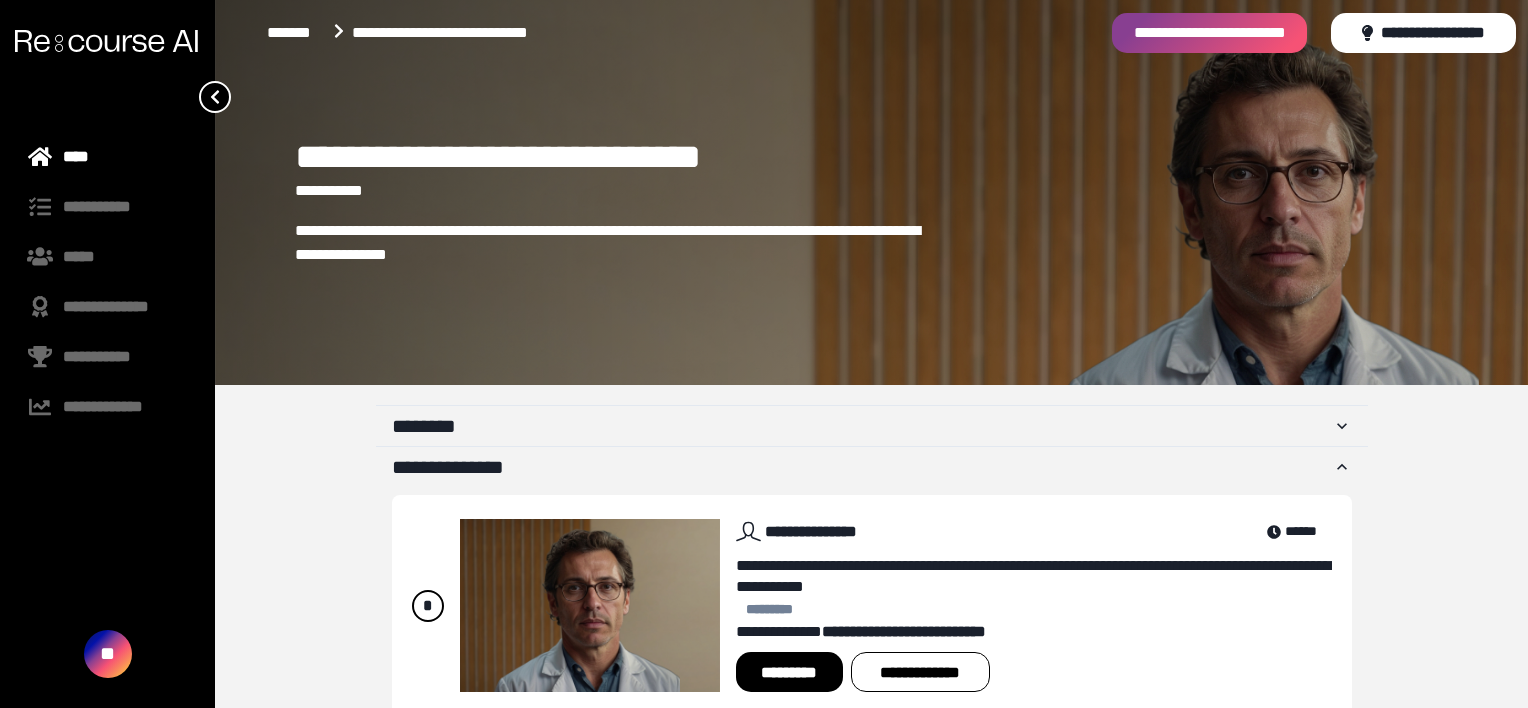 click on "*********" at bounding box center (789, 672) 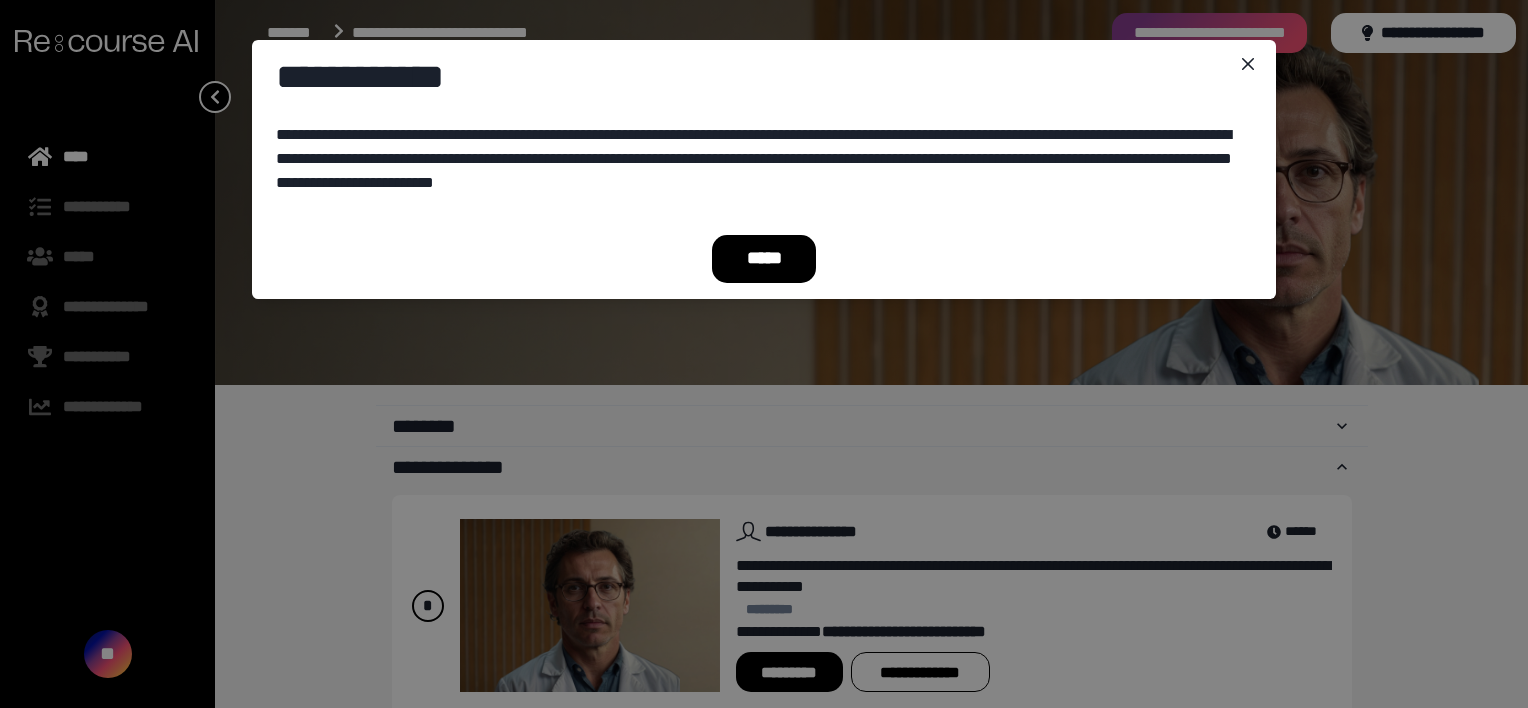 click on "*****" at bounding box center (764, 259) 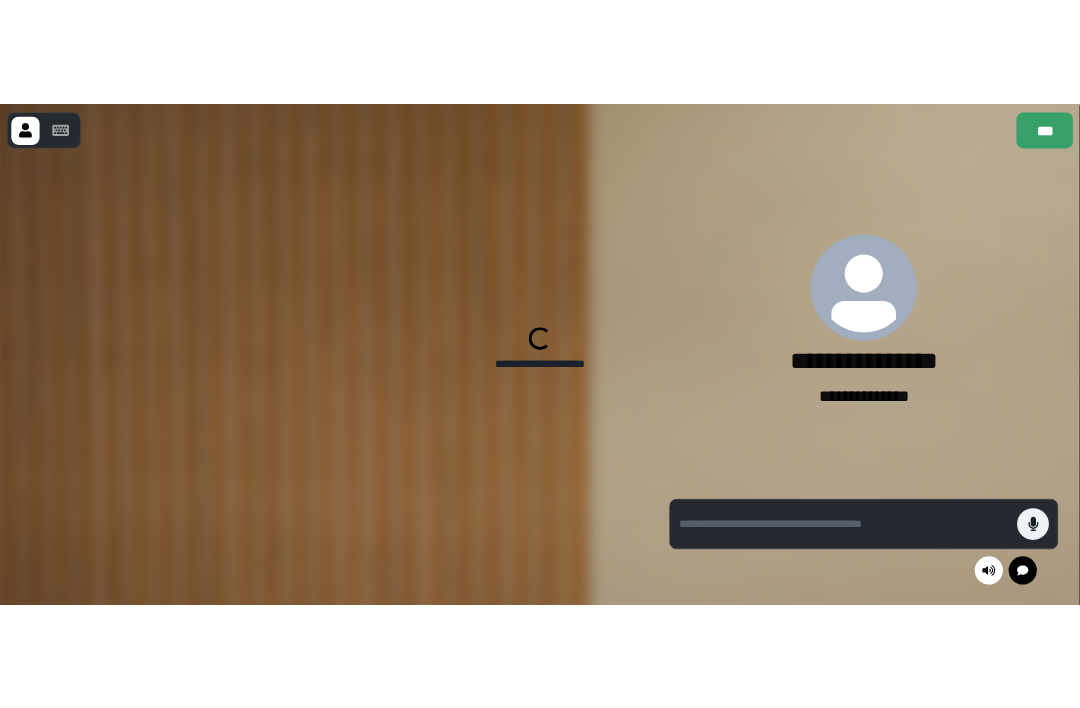 scroll, scrollTop: 286, scrollLeft: 0, axis: vertical 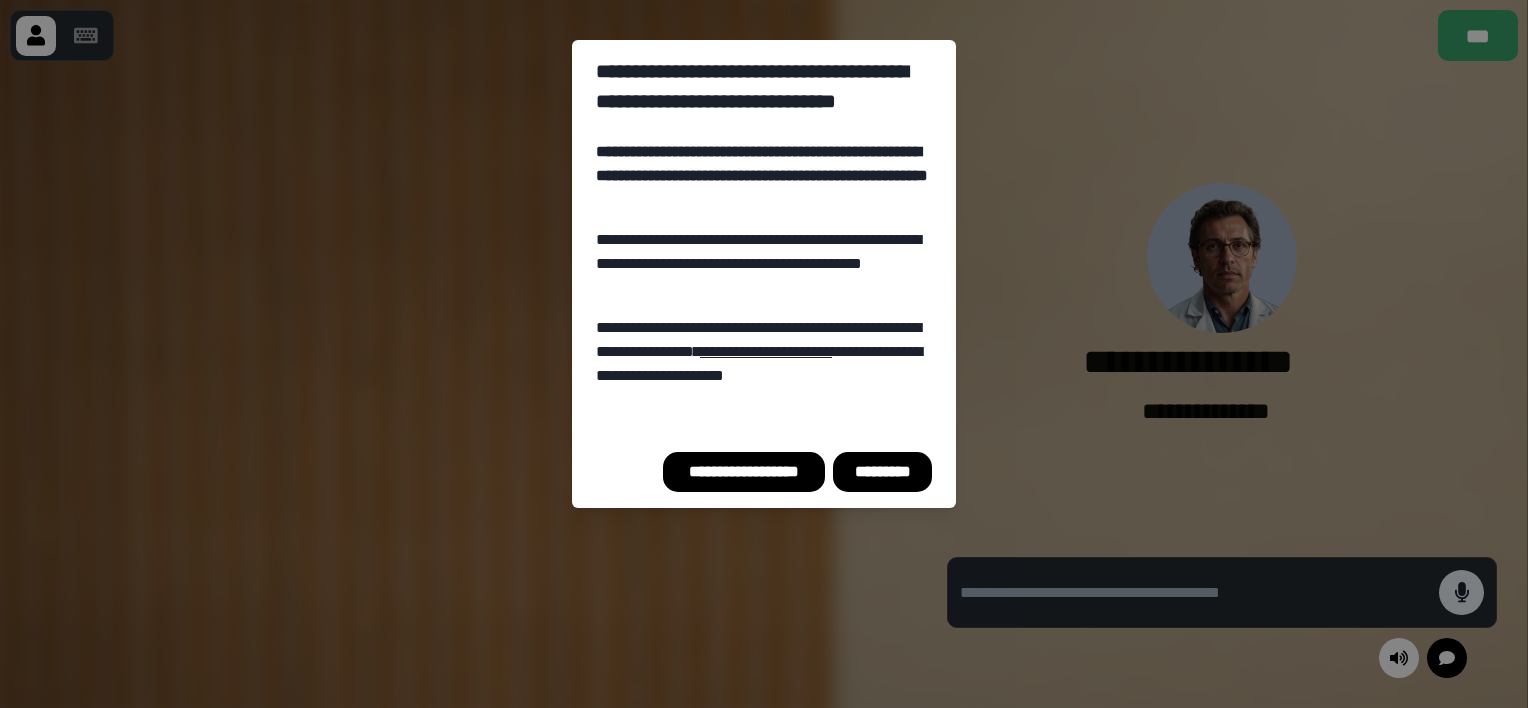 click on "*********" at bounding box center (882, 472) 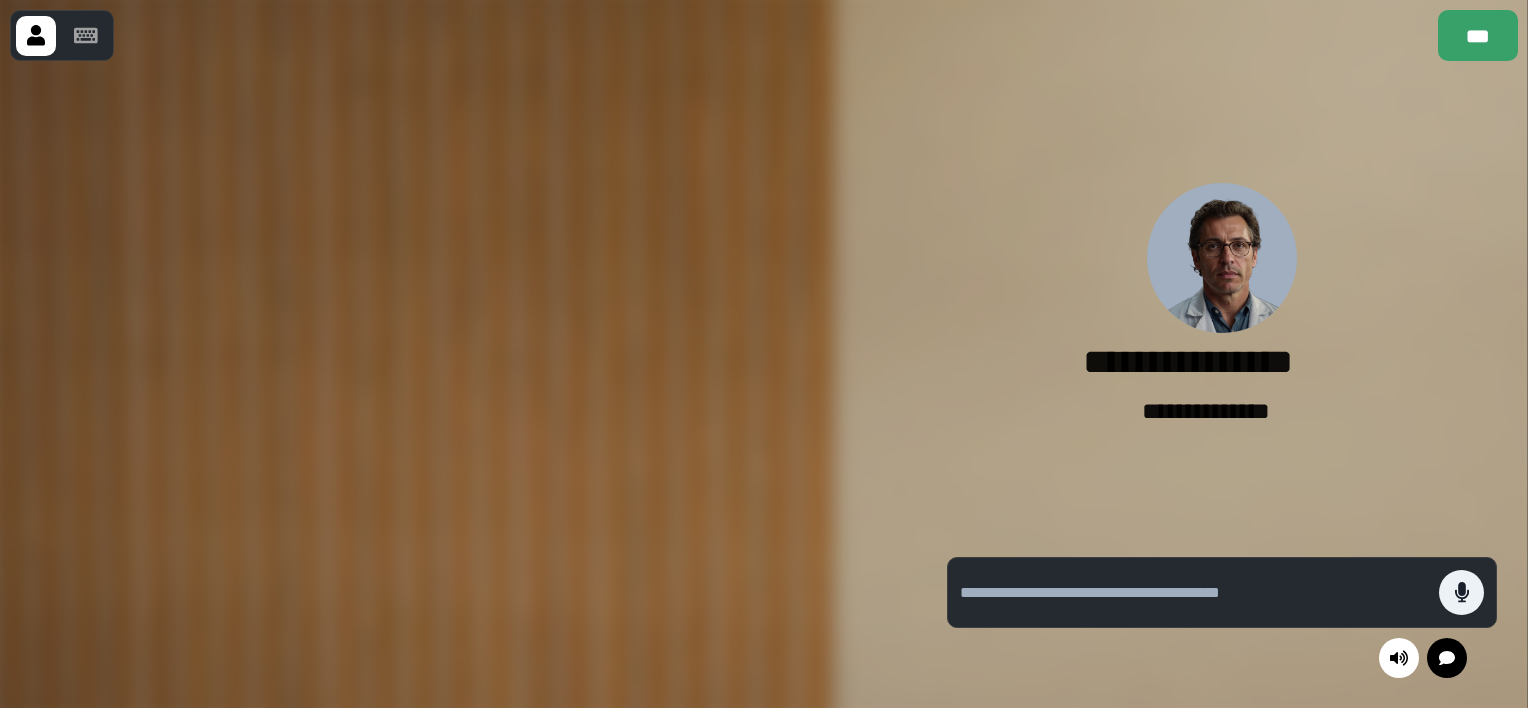 click on "**********" at bounding box center [1222, 306] 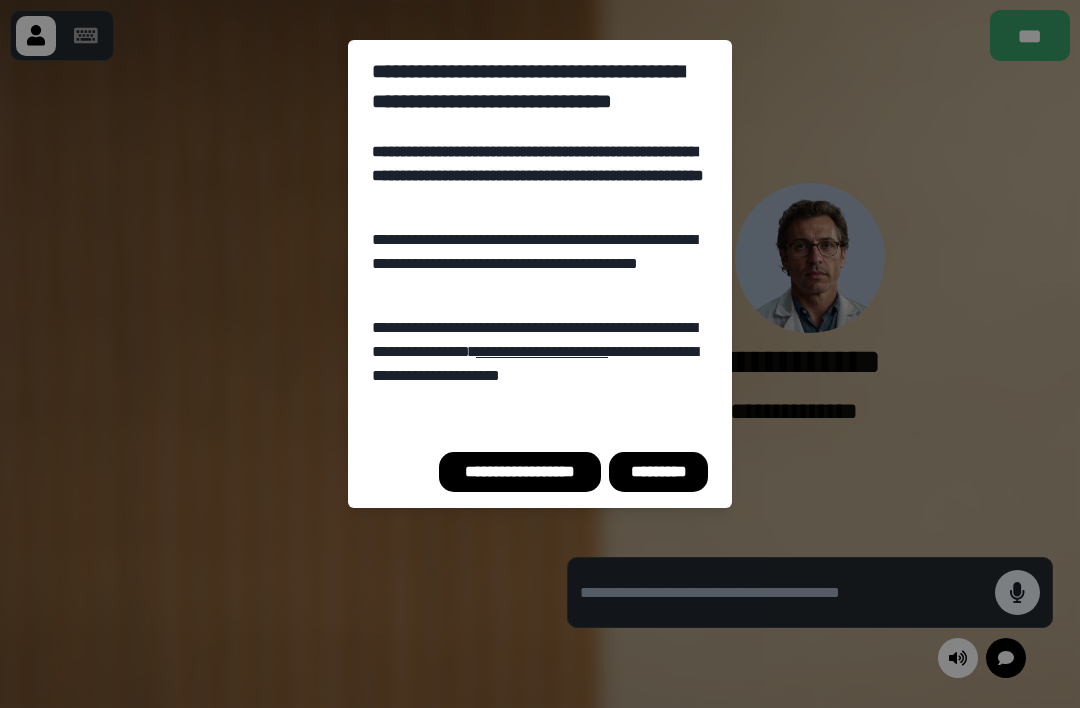 drag, startPoint x: 235, startPoint y: 199, endPoint x: 229, endPoint y: 174, distance: 25.70992 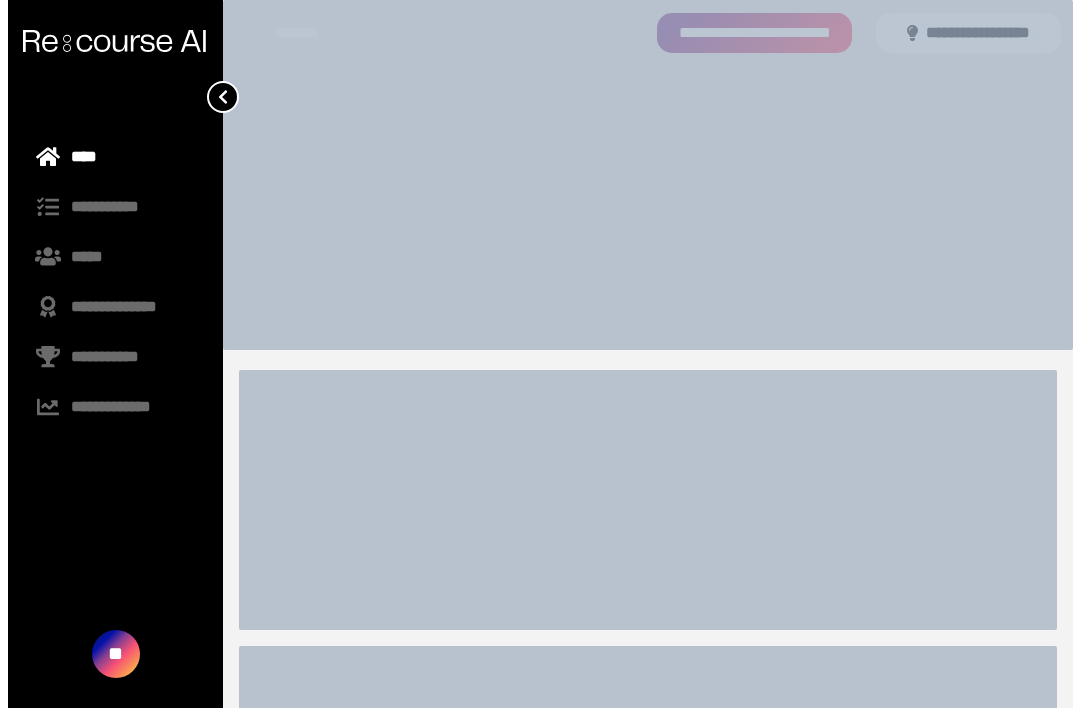 scroll, scrollTop: 0, scrollLeft: 0, axis: both 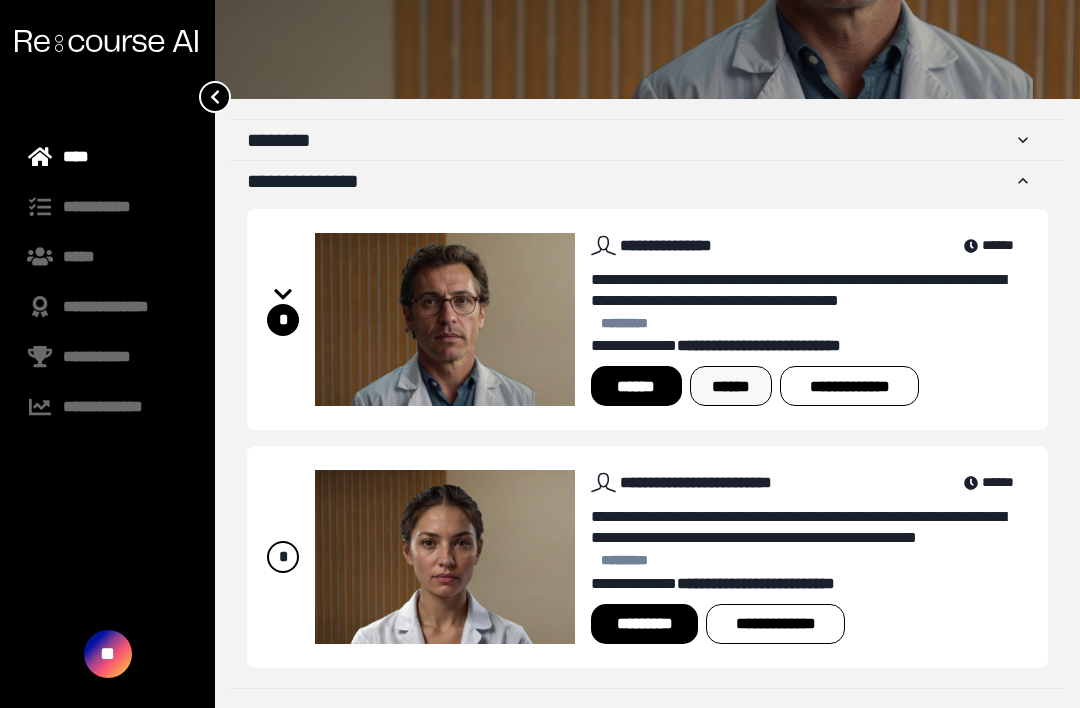 click on "******" at bounding box center [731, 386] 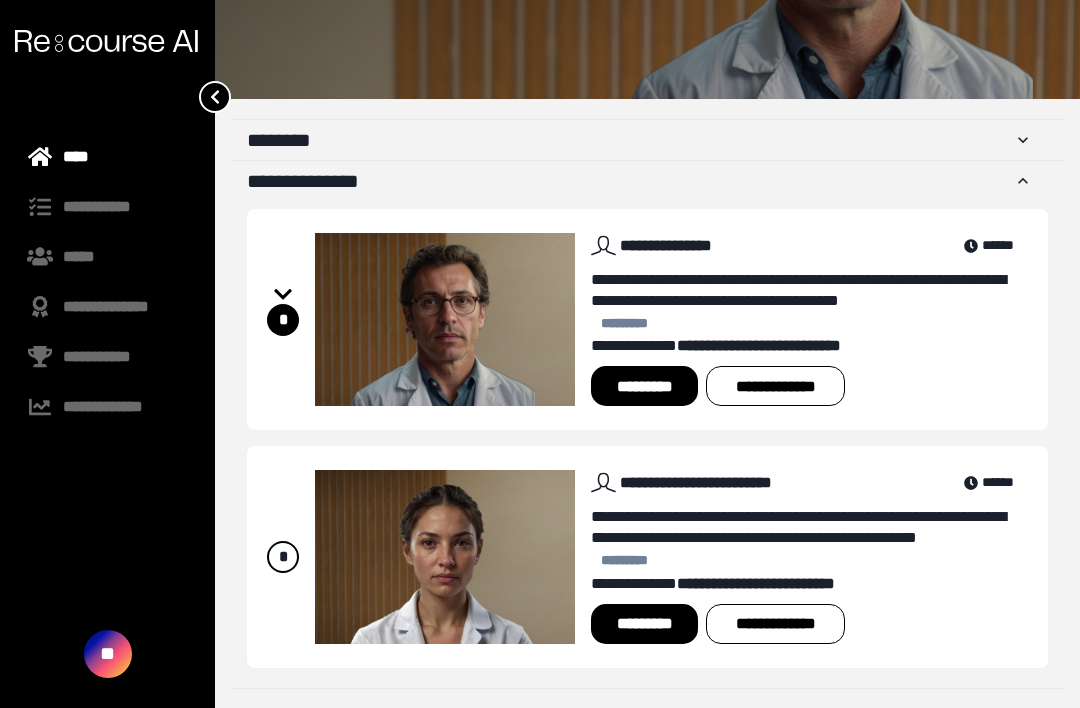 click on "*********" at bounding box center (644, 386) 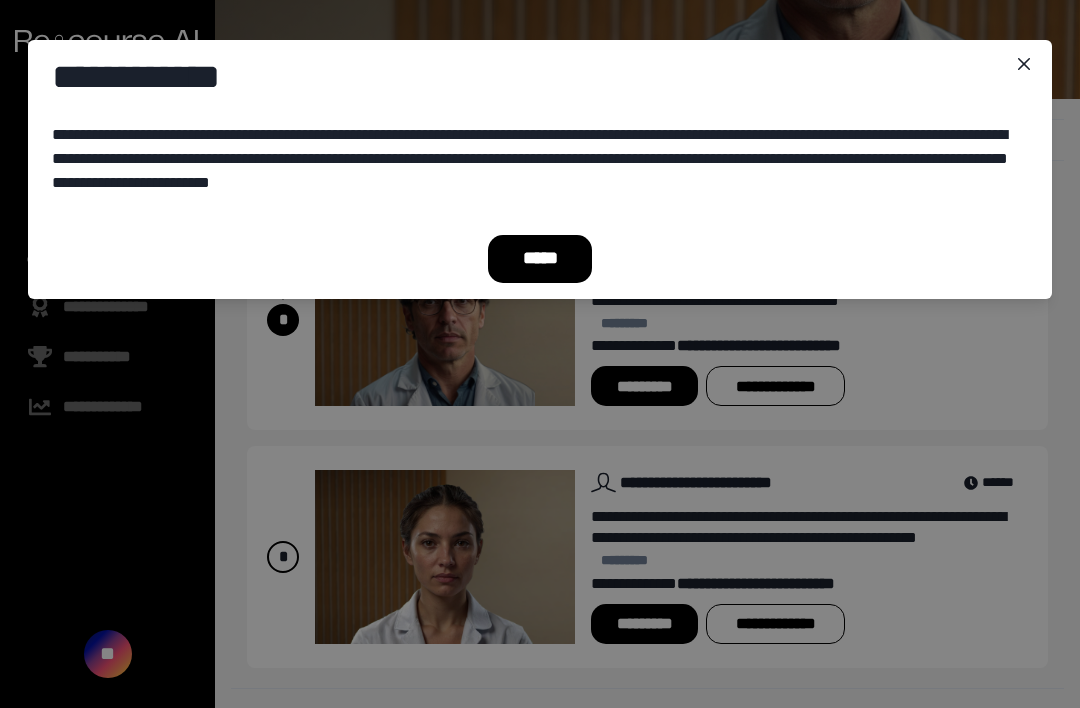 click on "*****" at bounding box center [540, 259] 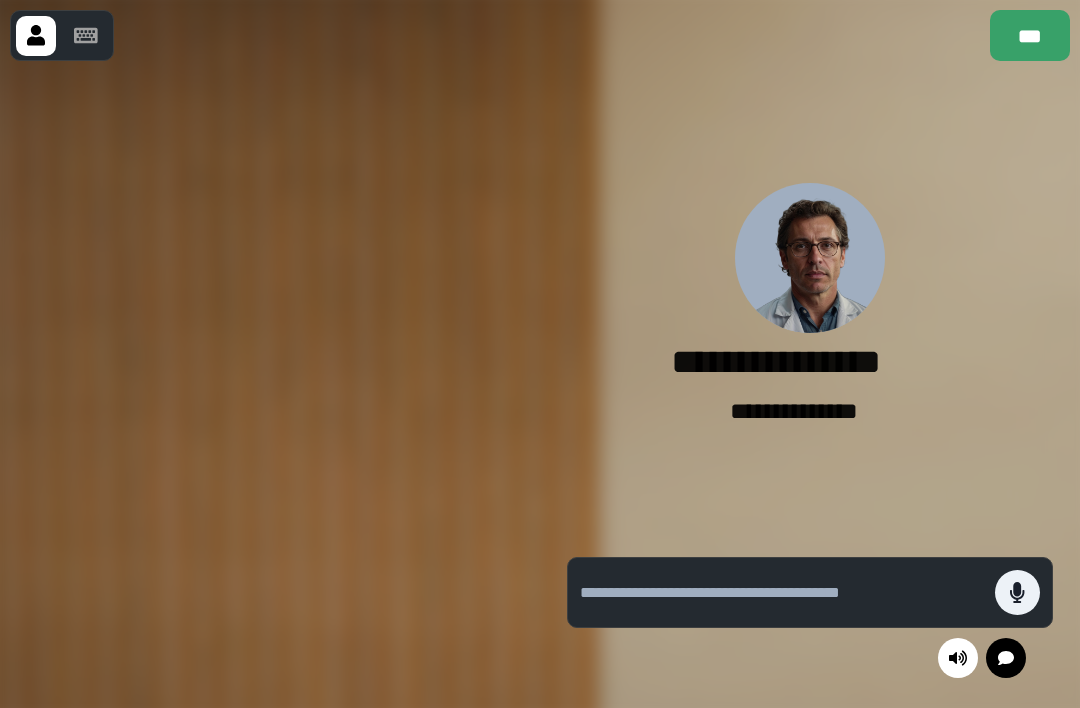 click at bounding box center [270, 384] 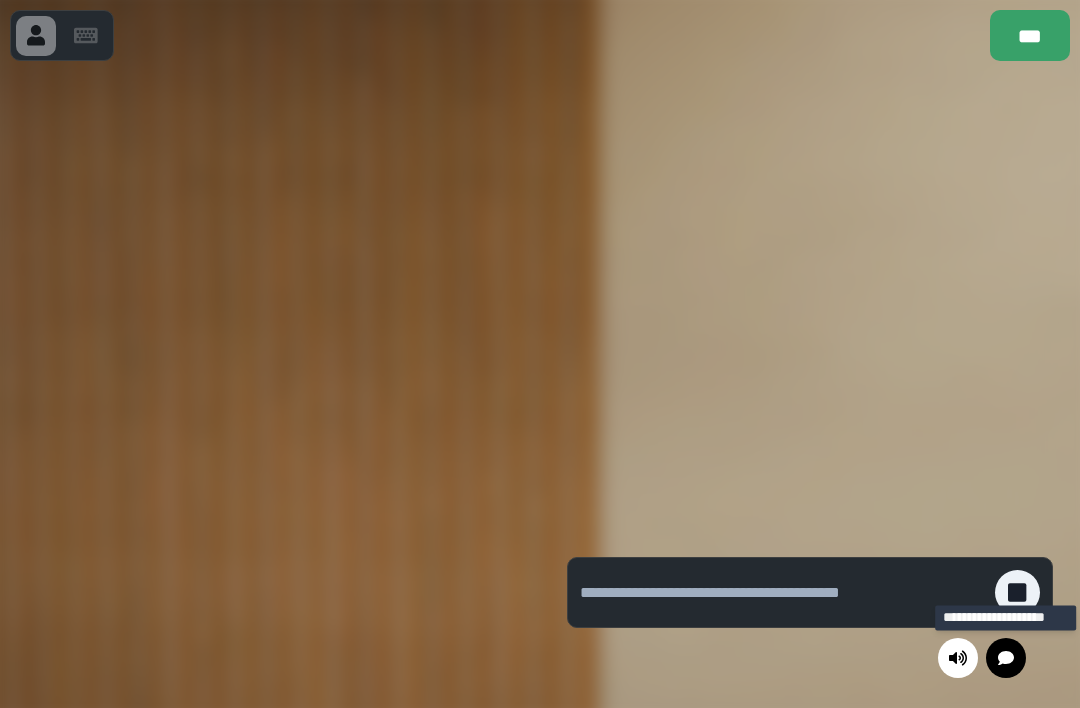 click at bounding box center (1006, 658) 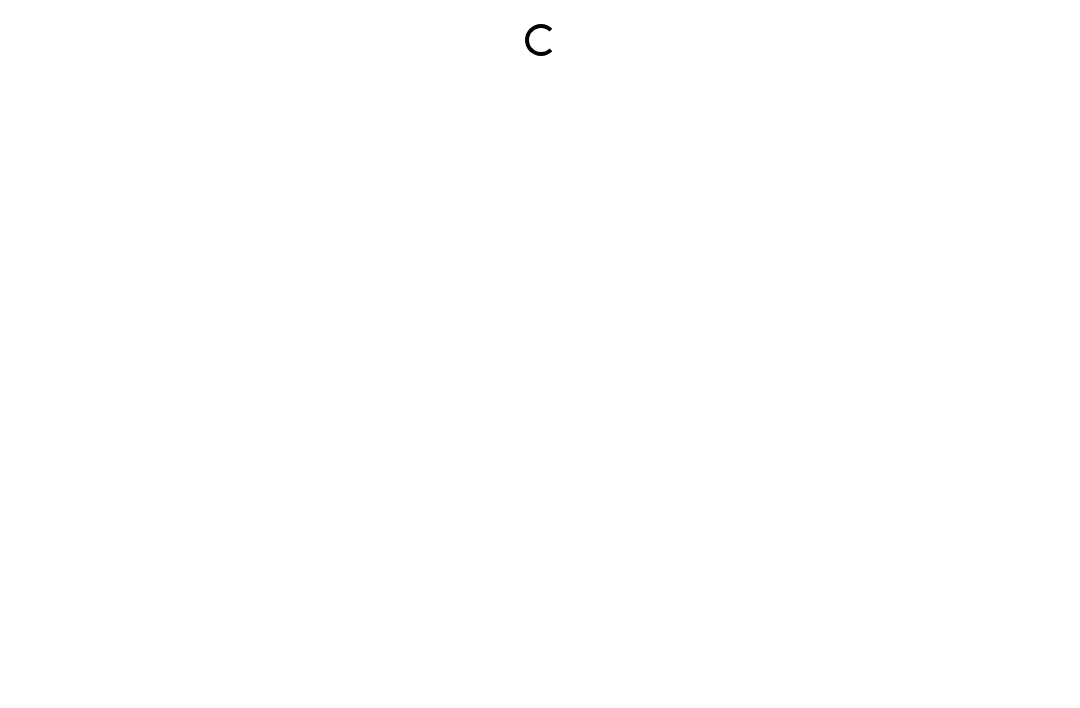 scroll, scrollTop: 0, scrollLeft: 0, axis: both 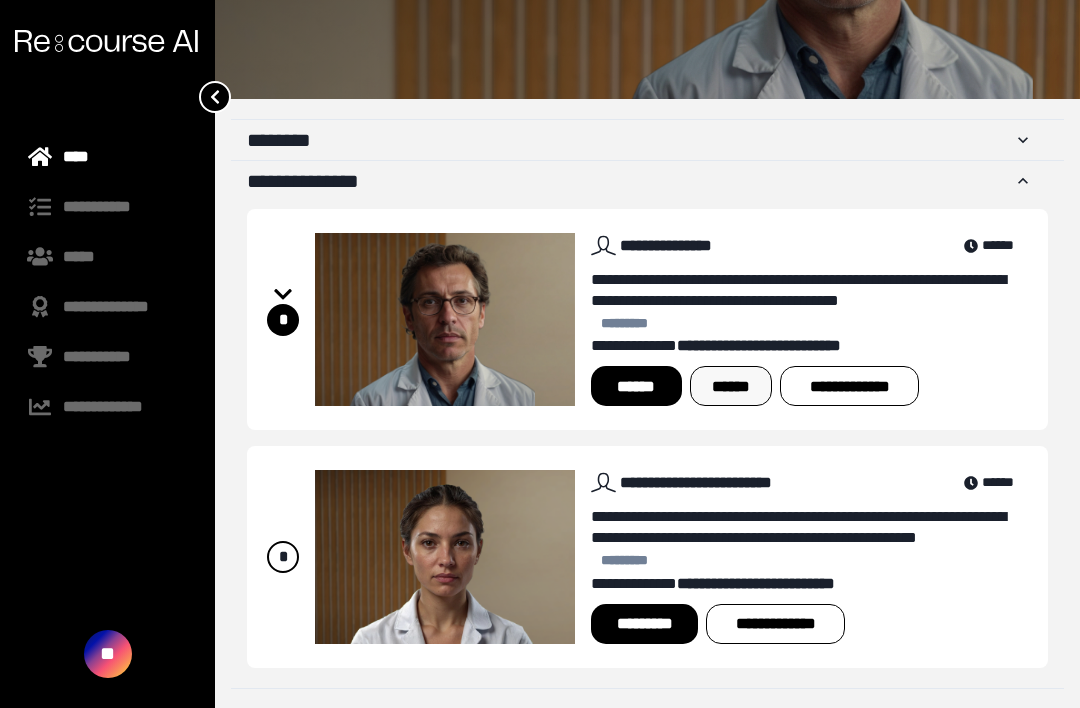 click on "******" at bounding box center [731, 386] 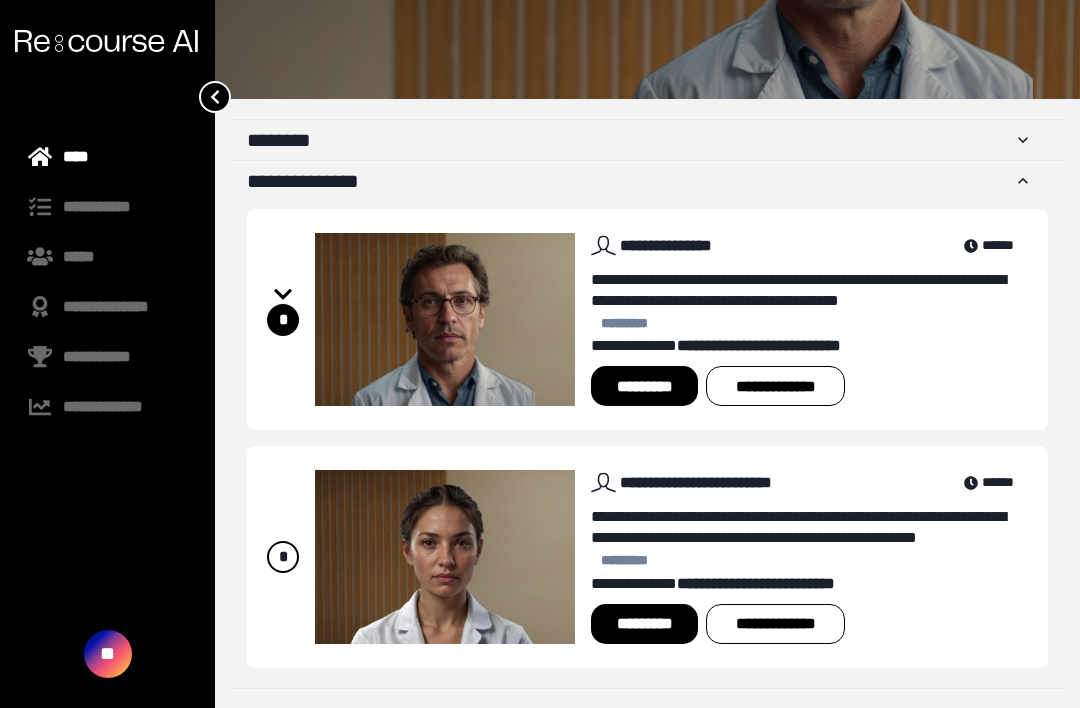 click on "*********" at bounding box center (644, 386) 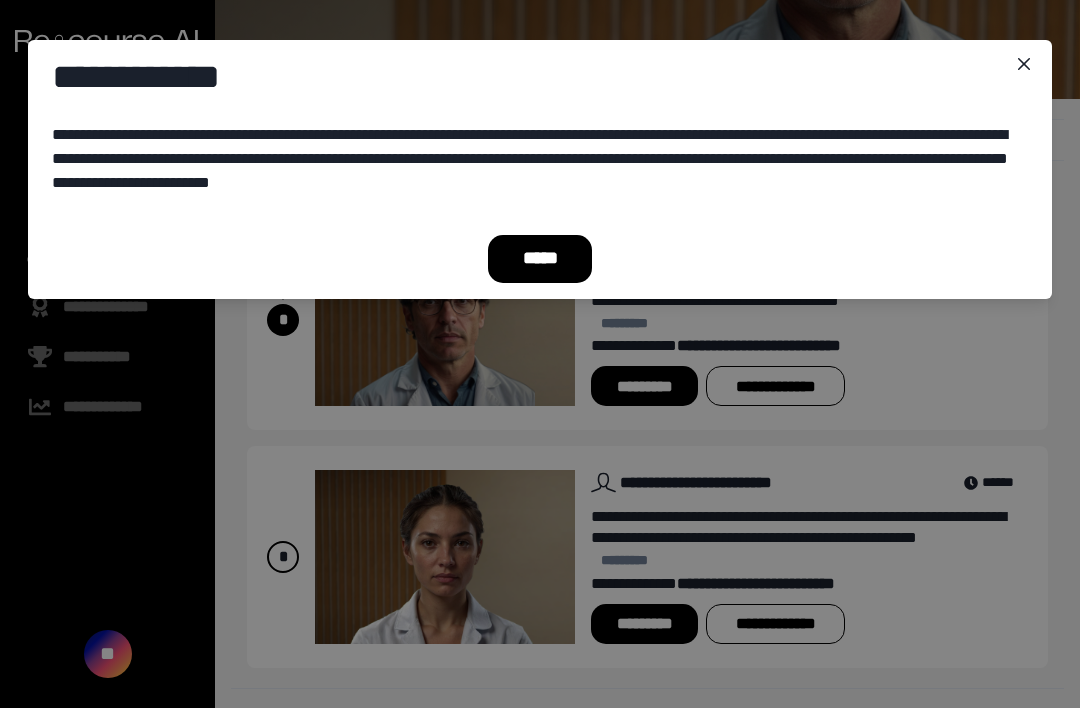 click on "*****" at bounding box center [540, 259] 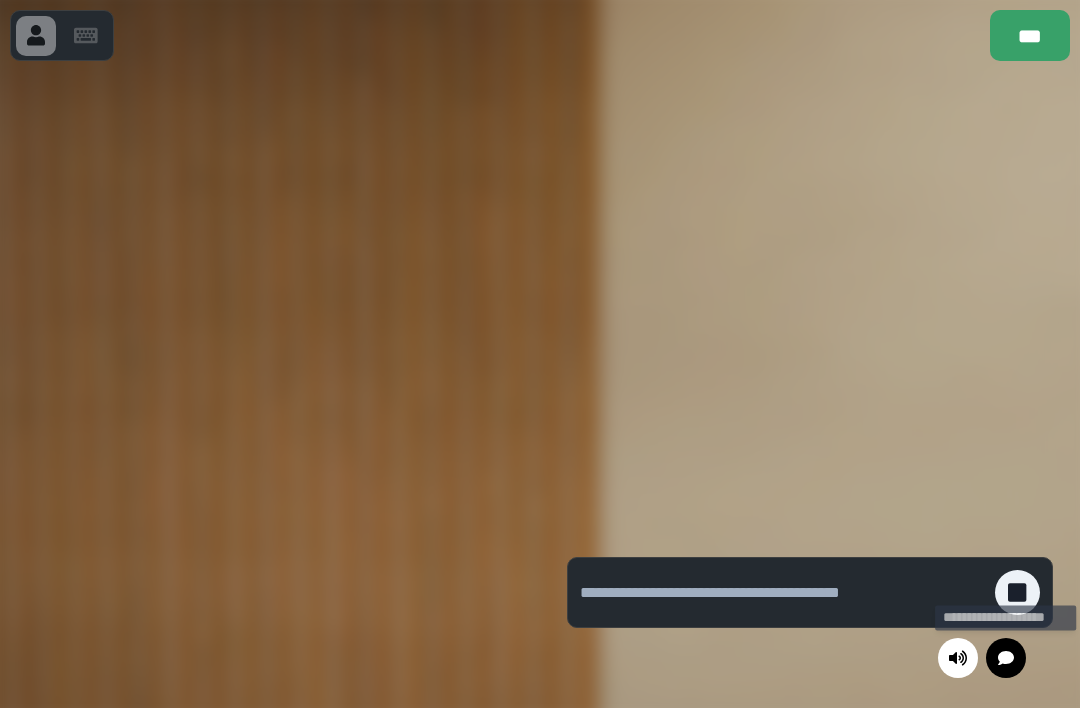 click at bounding box center [1006, 658] 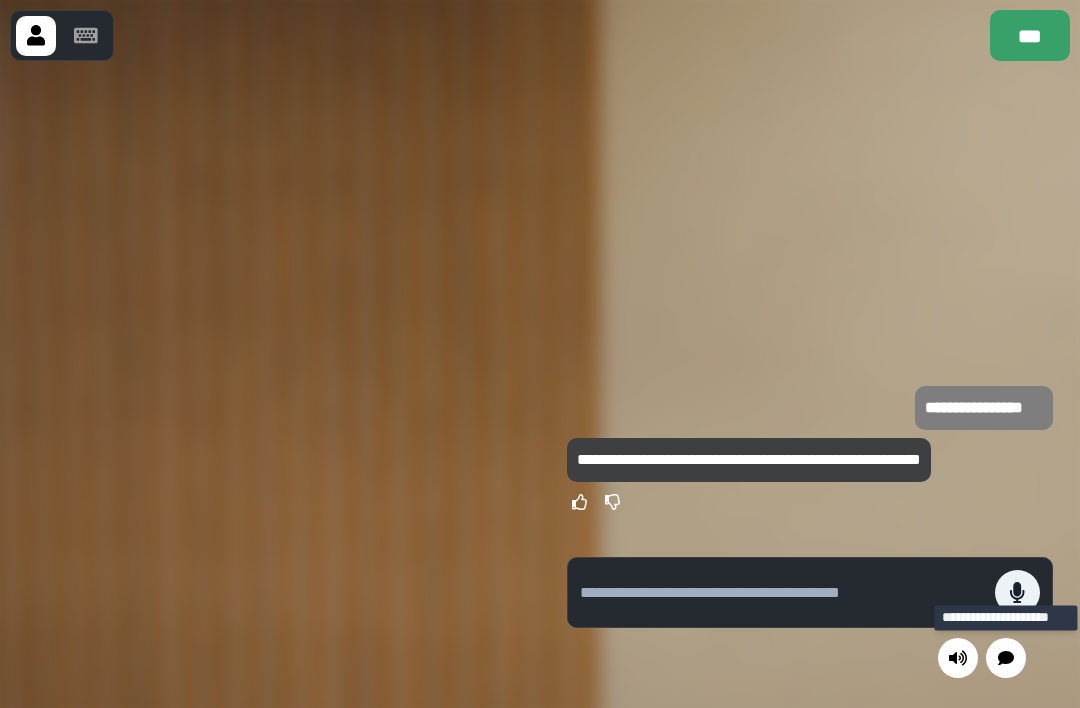 click at bounding box center [270, 384] 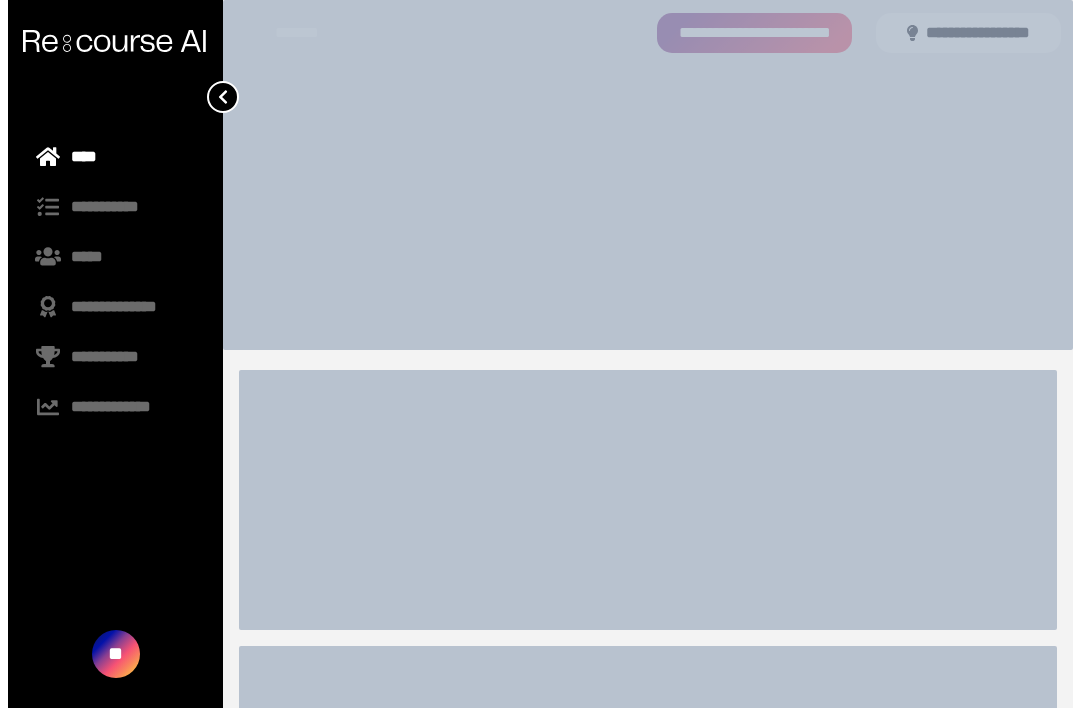 scroll, scrollTop: 0, scrollLeft: 0, axis: both 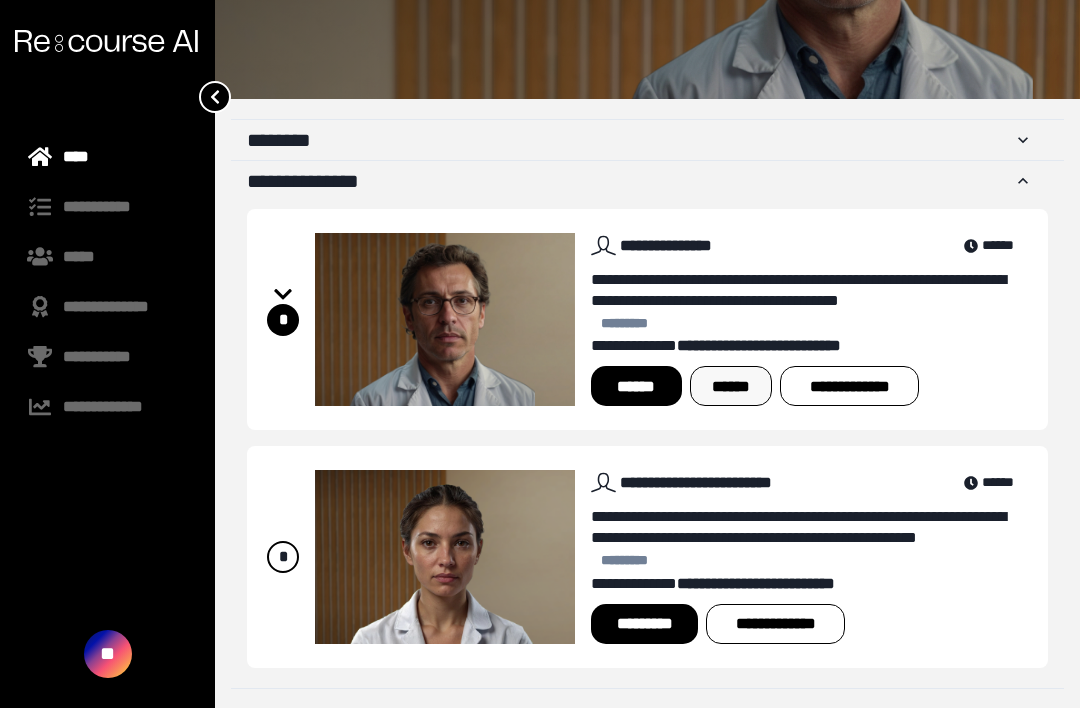click on "******" at bounding box center [731, 386] 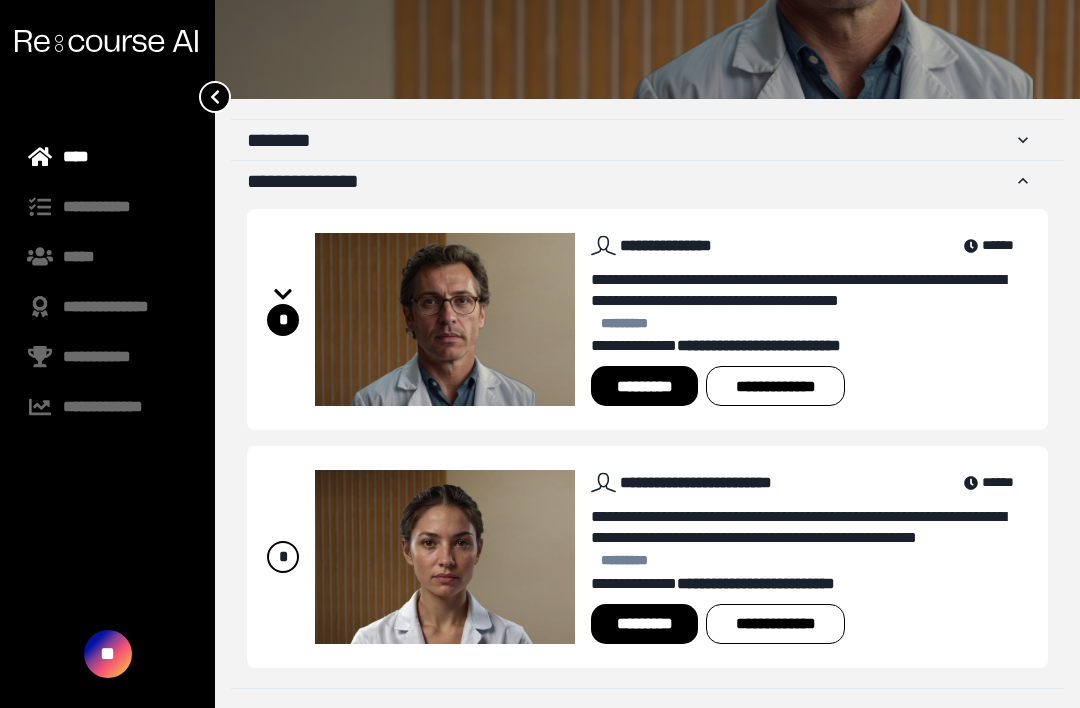 click on "*********" at bounding box center [644, 386] 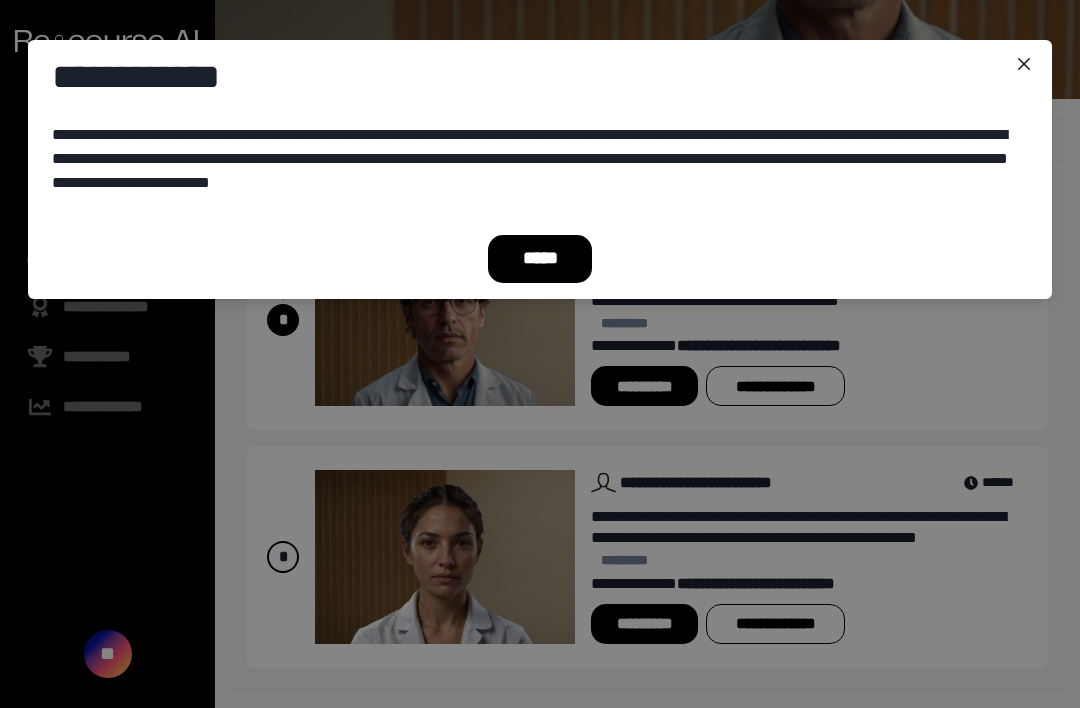 click on "*****" at bounding box center [540, 259] 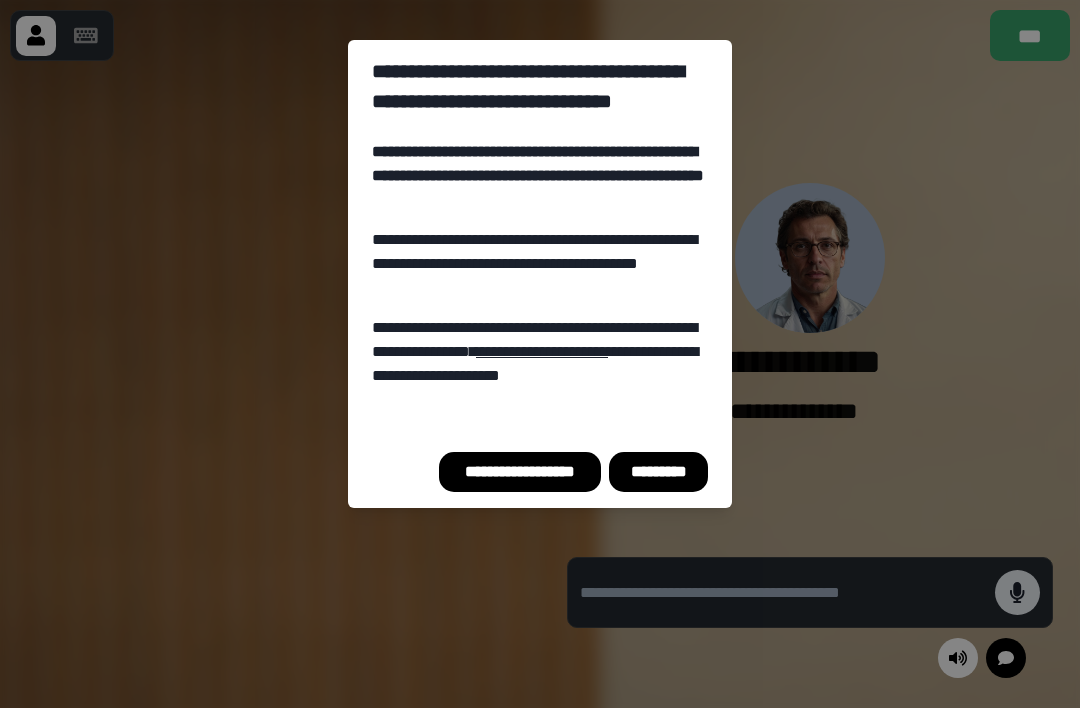 click on "*********" at bounding box center [658, 472] 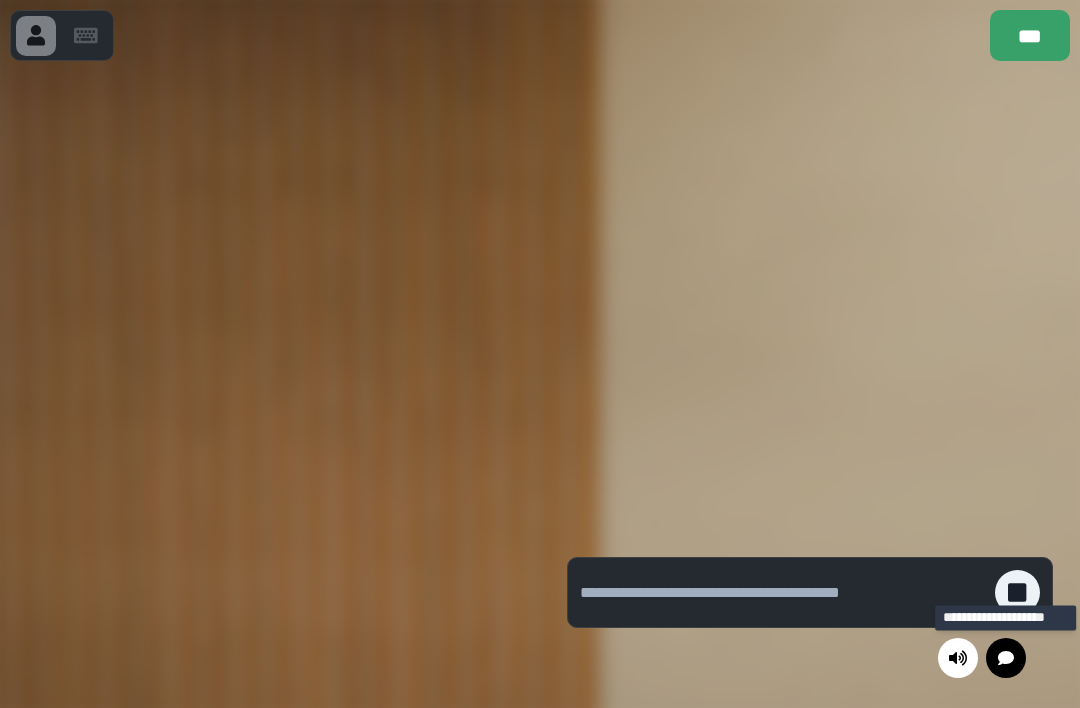 click at bounding box center (1006, 658) 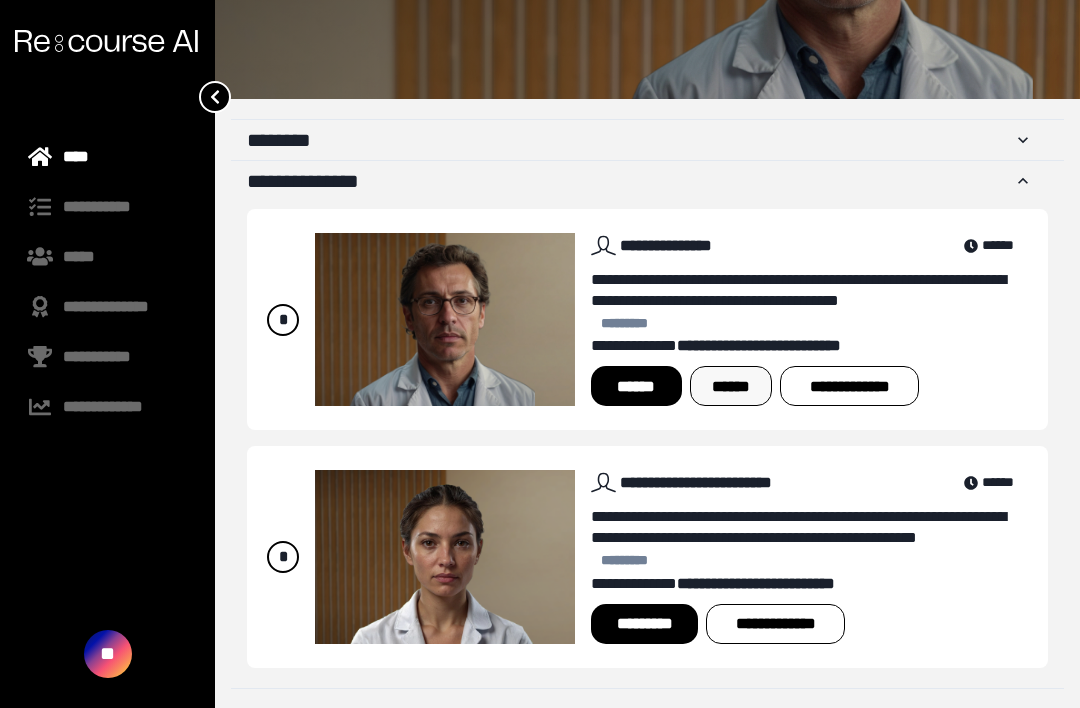 click on "******" at bounding box center (731, 386) 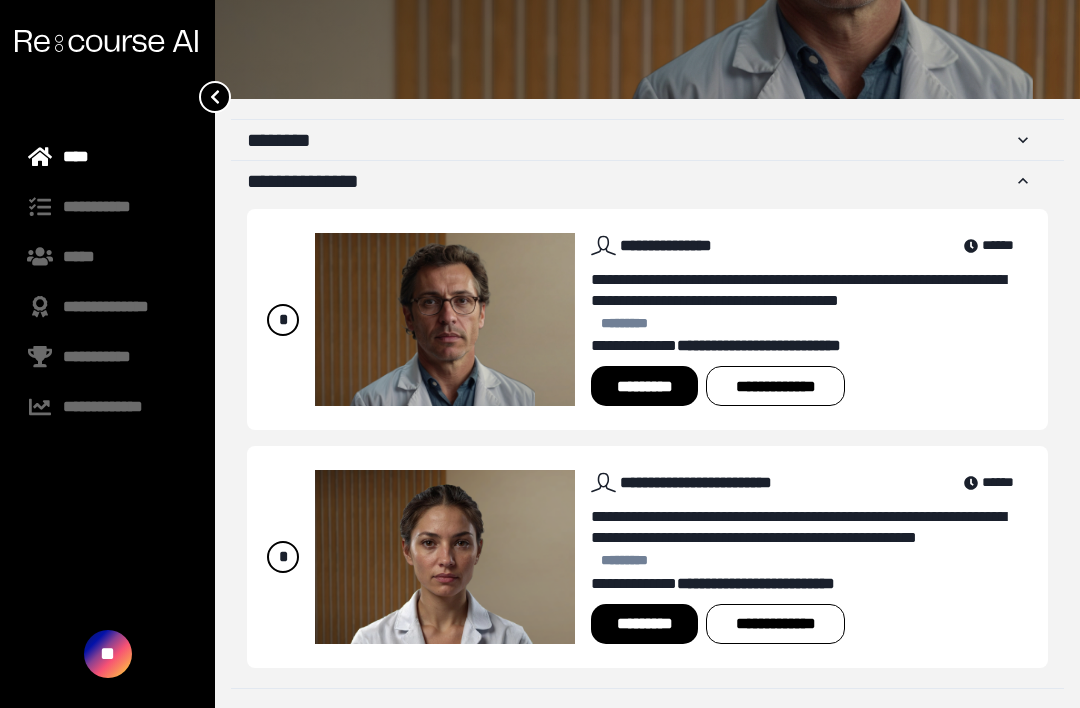 click on "*********" at bounding box center (644, 386) 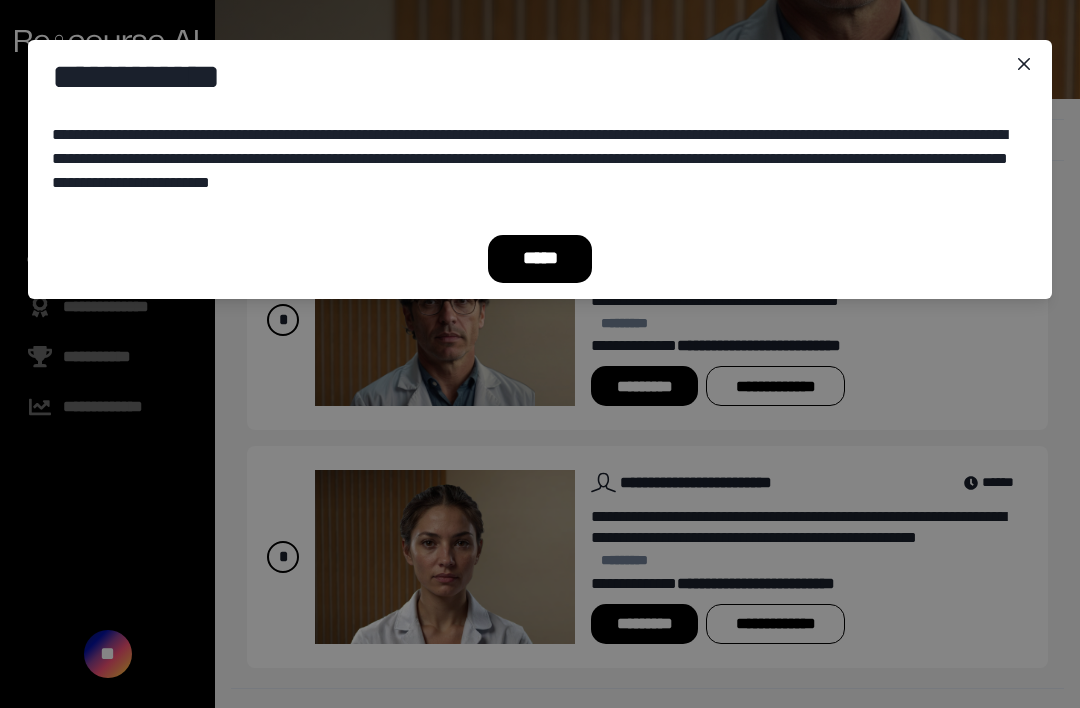 click on "*****" at bounding box center [540, 259] 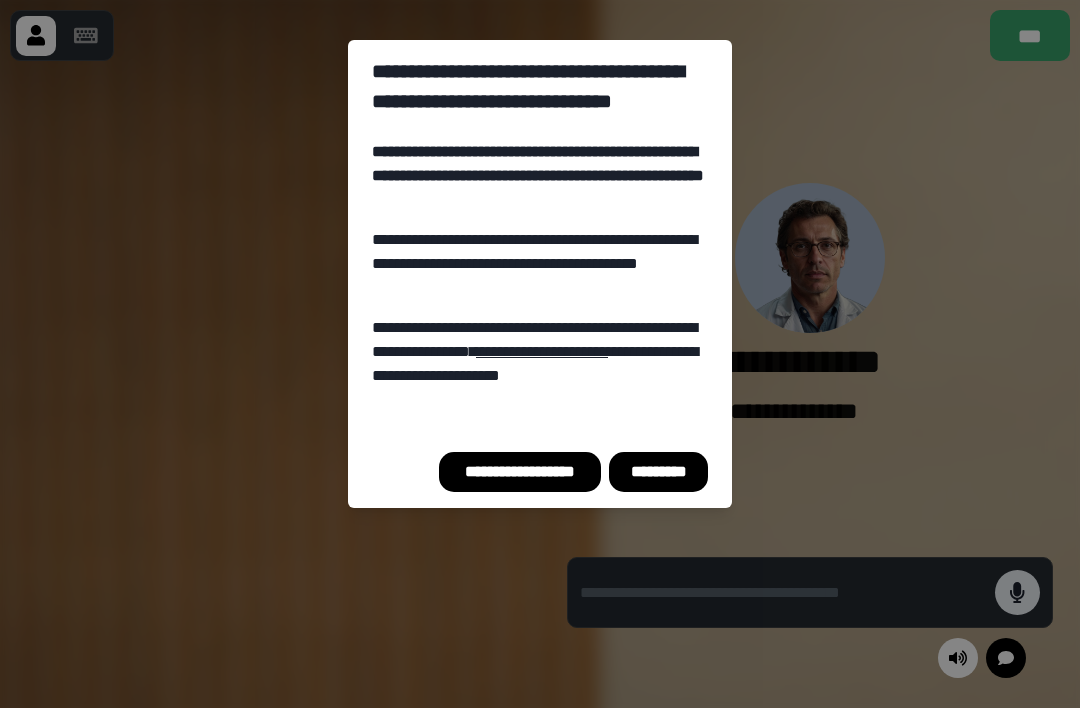 click on "*********" at bounding box center [658, 472] 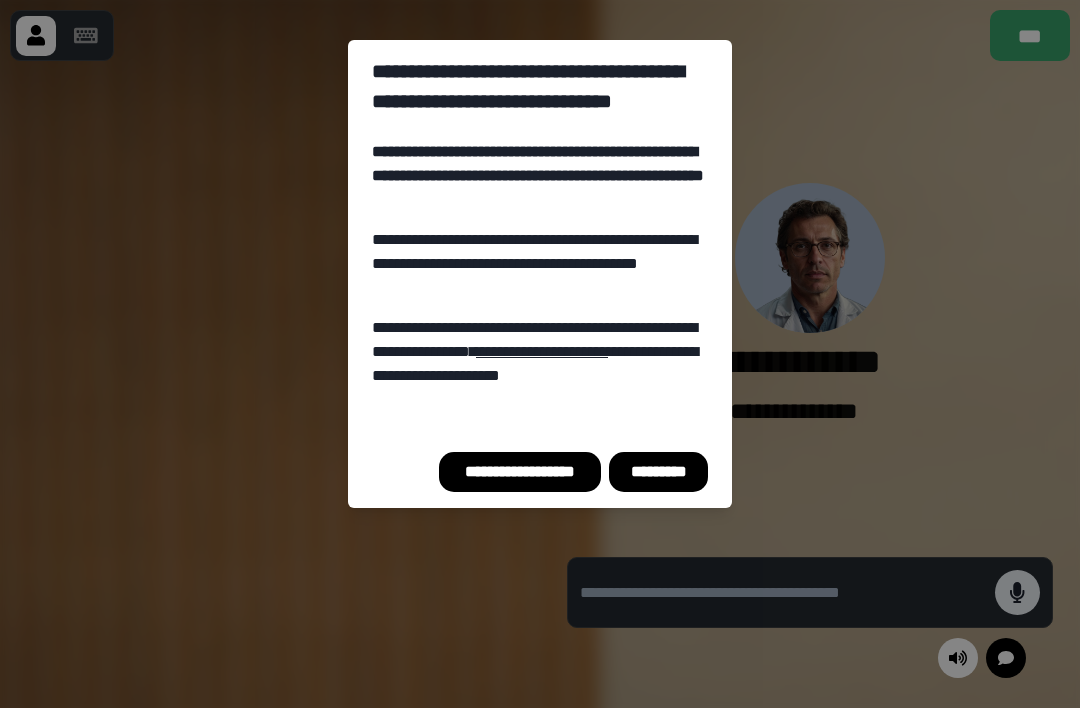 click on "*********" at bounding box center (658, 472) 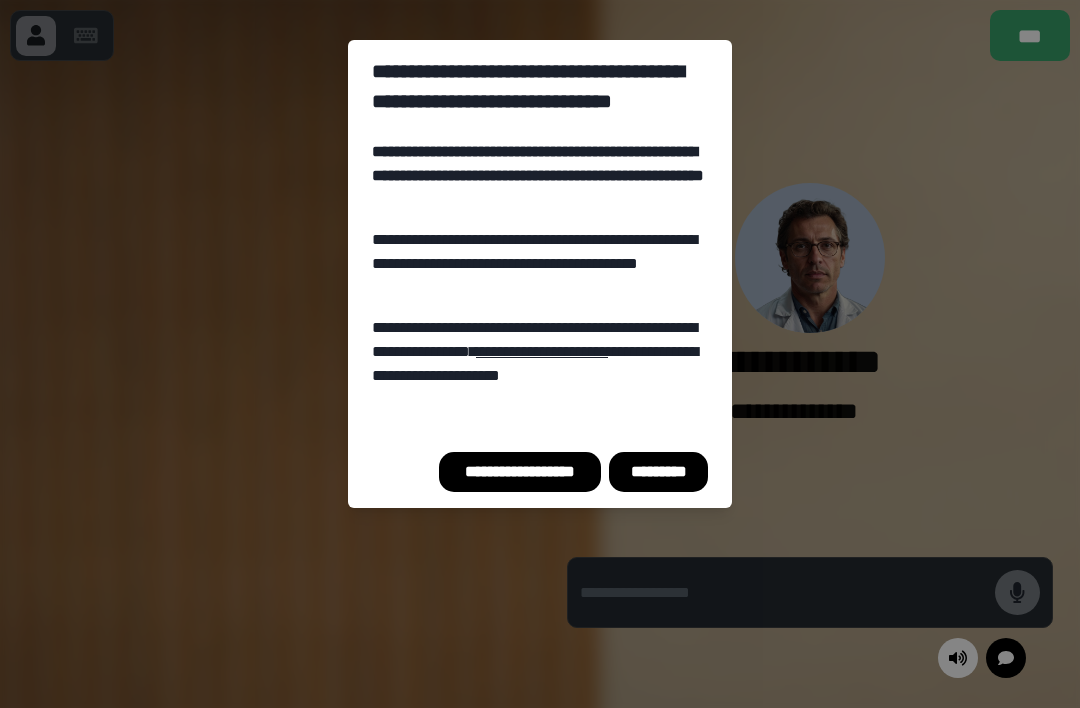 click on "*********" at bounding box center [658, 472] 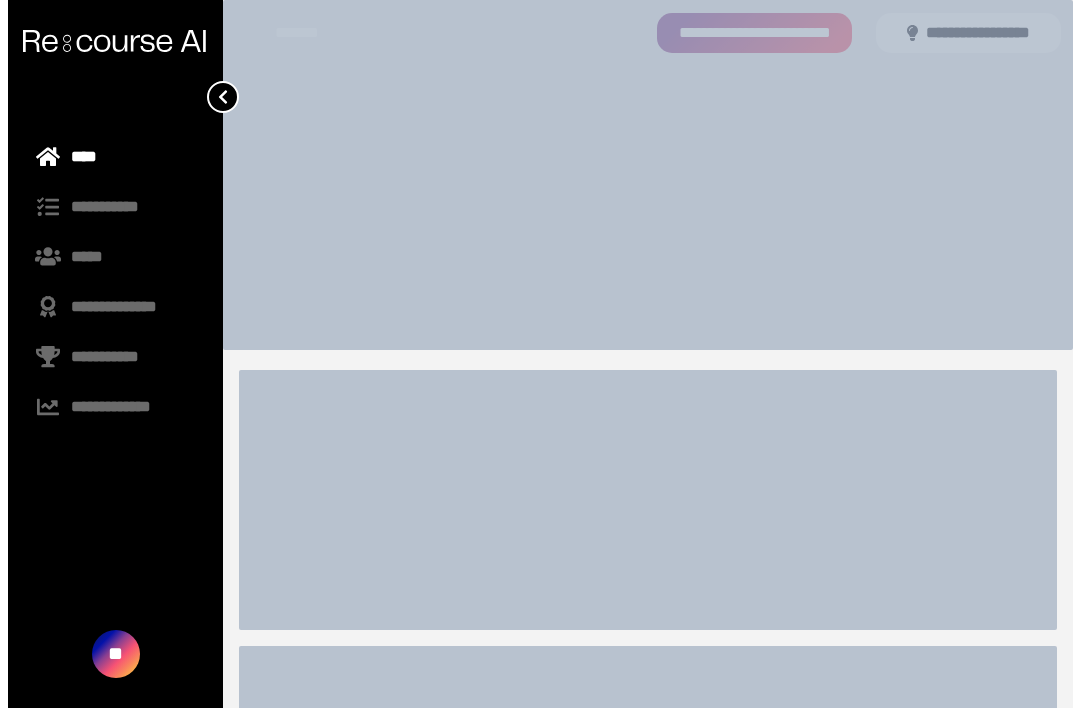 scroll, scrollTop: 0, scrollLeft: 0, axis: both 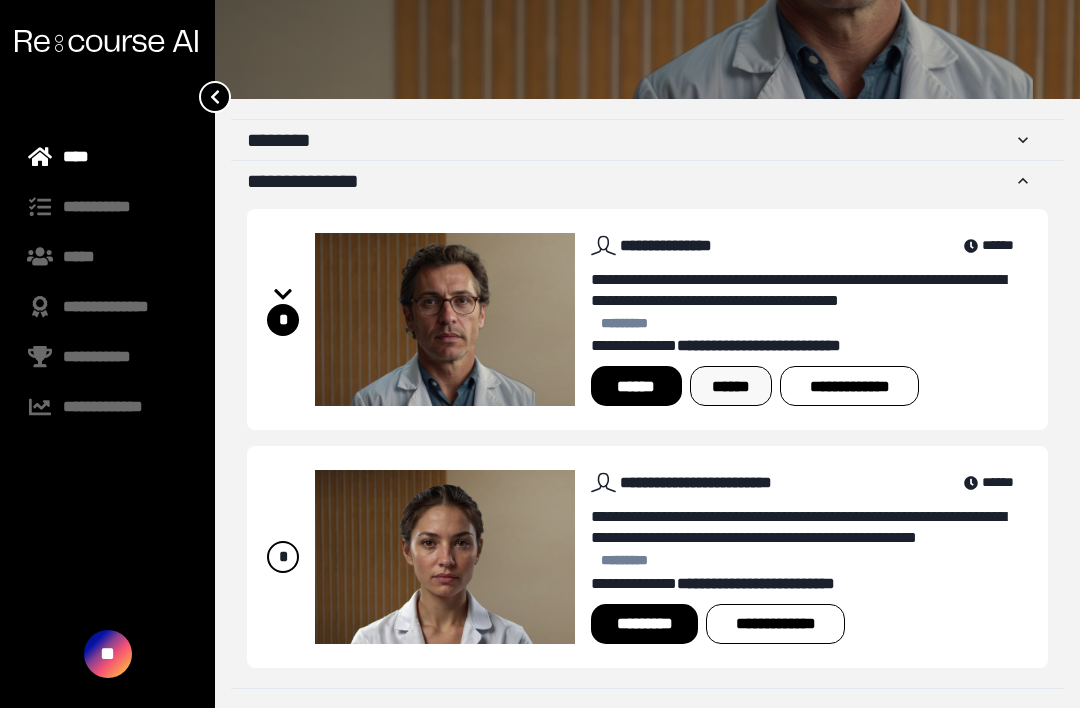 click on "******" at bounding box center (731, 386) 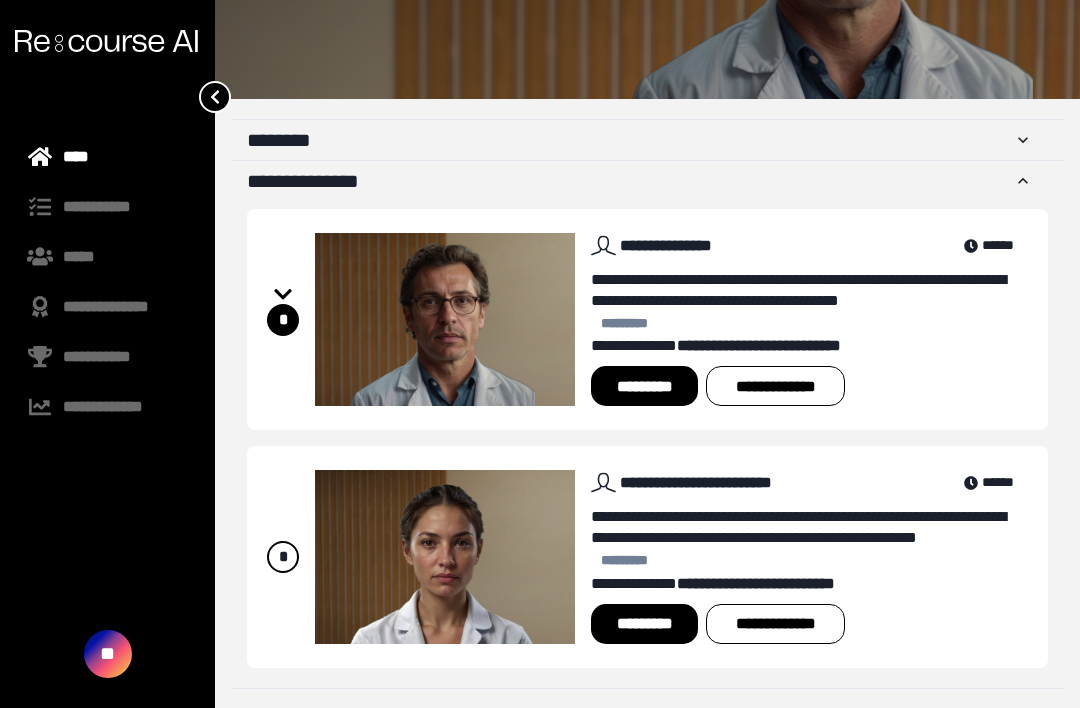 click on "*********" at bounding box center (644, 386) 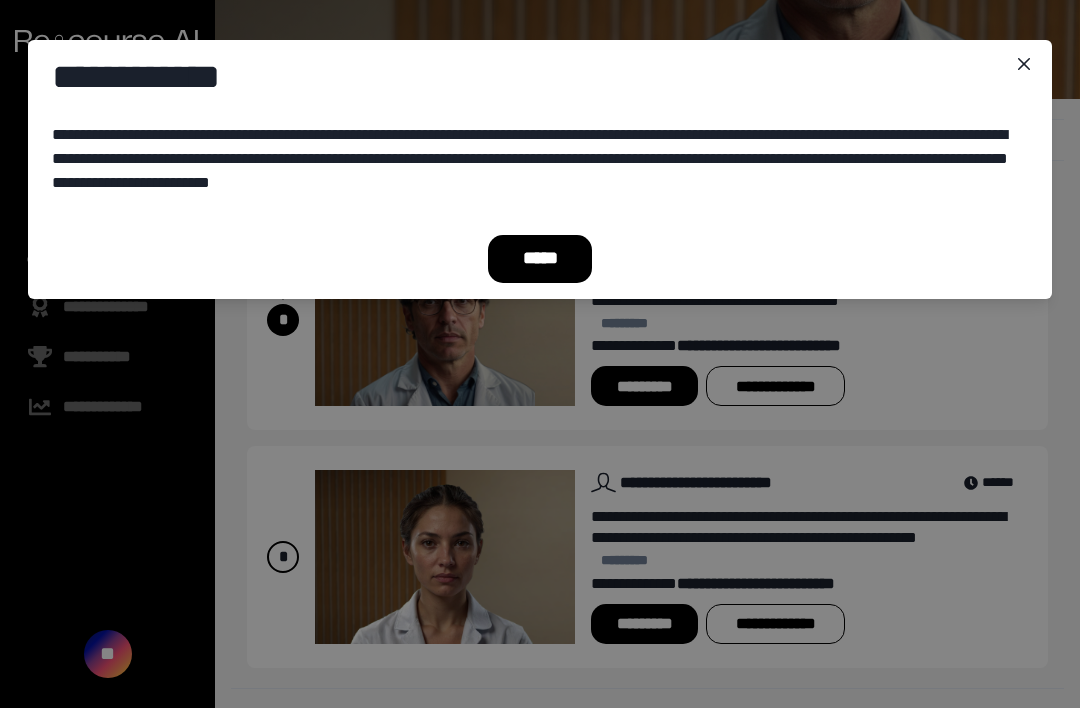 click on "*****" at bounding box center [540, 259] 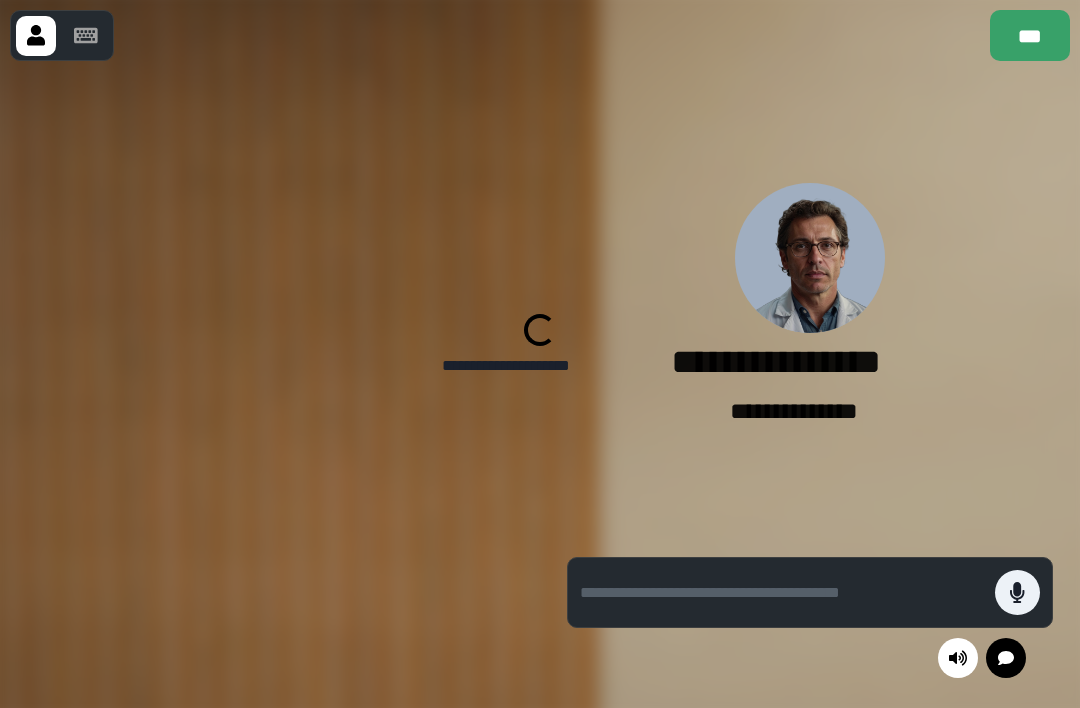 click on "**********" at bounding box center [810, 306] 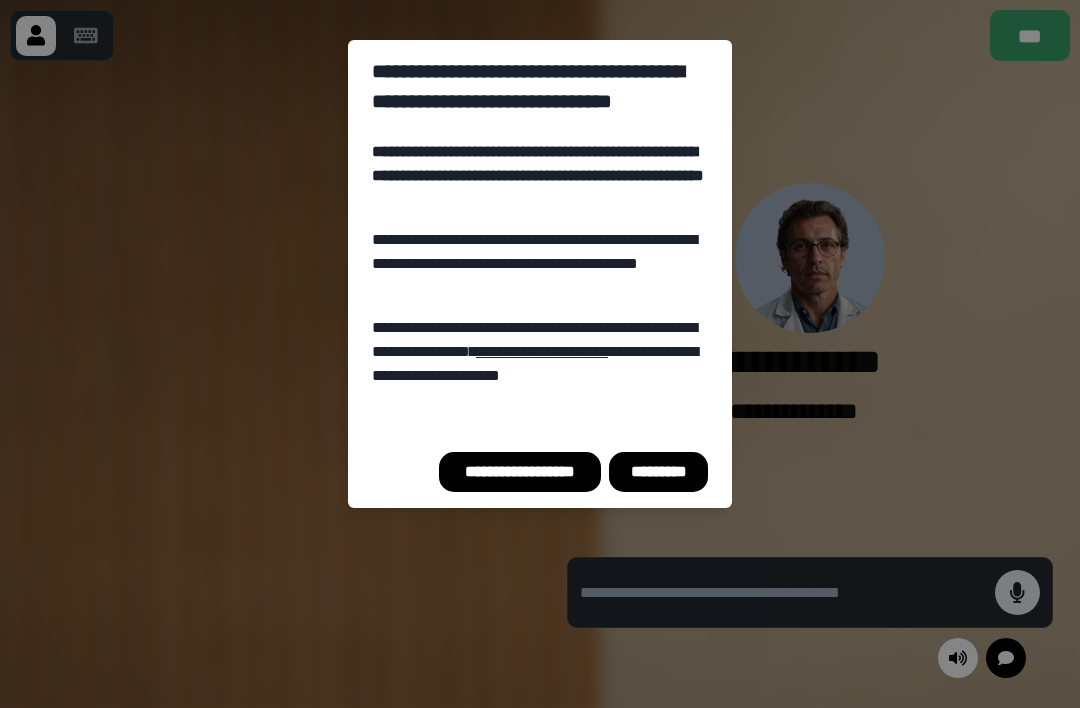 click on "**********" at bounding box center [540, 472] 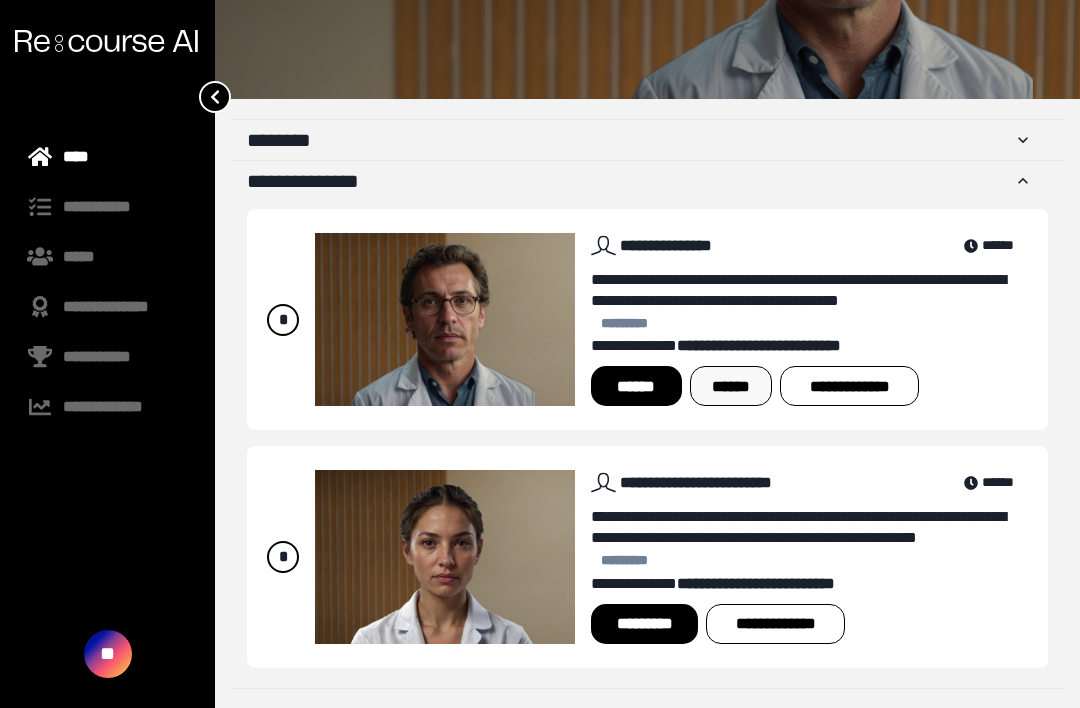 click on "******" at bounding box center [731, 386] 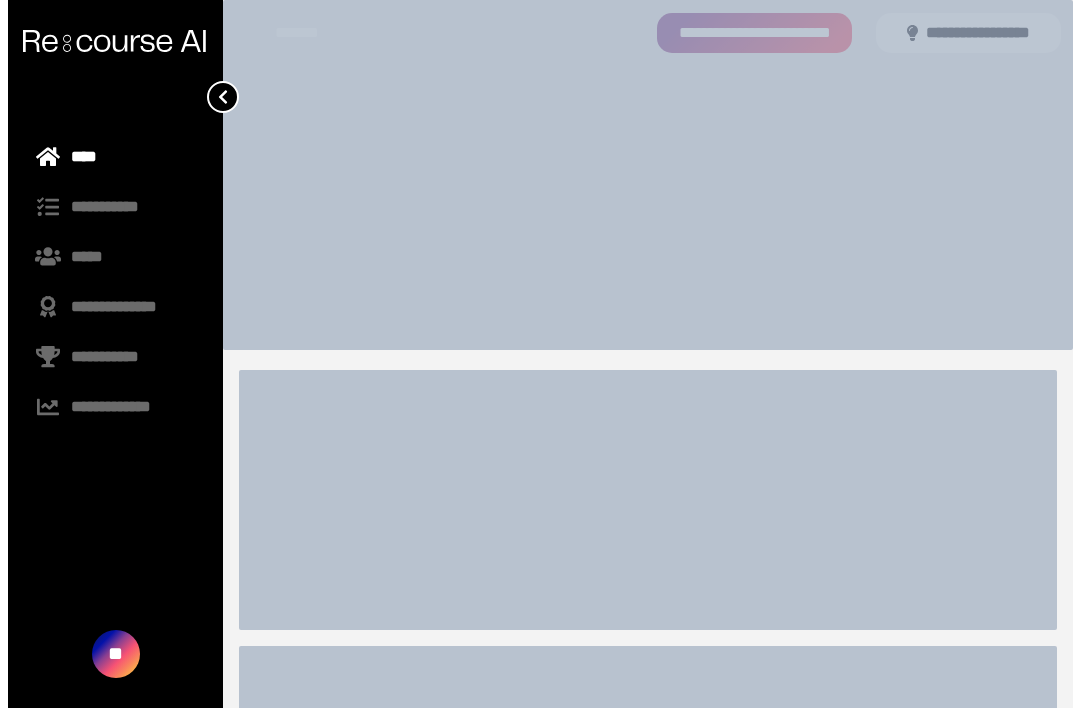 scroll, scrollTop: 0, scrollLeft: 0, axis: both 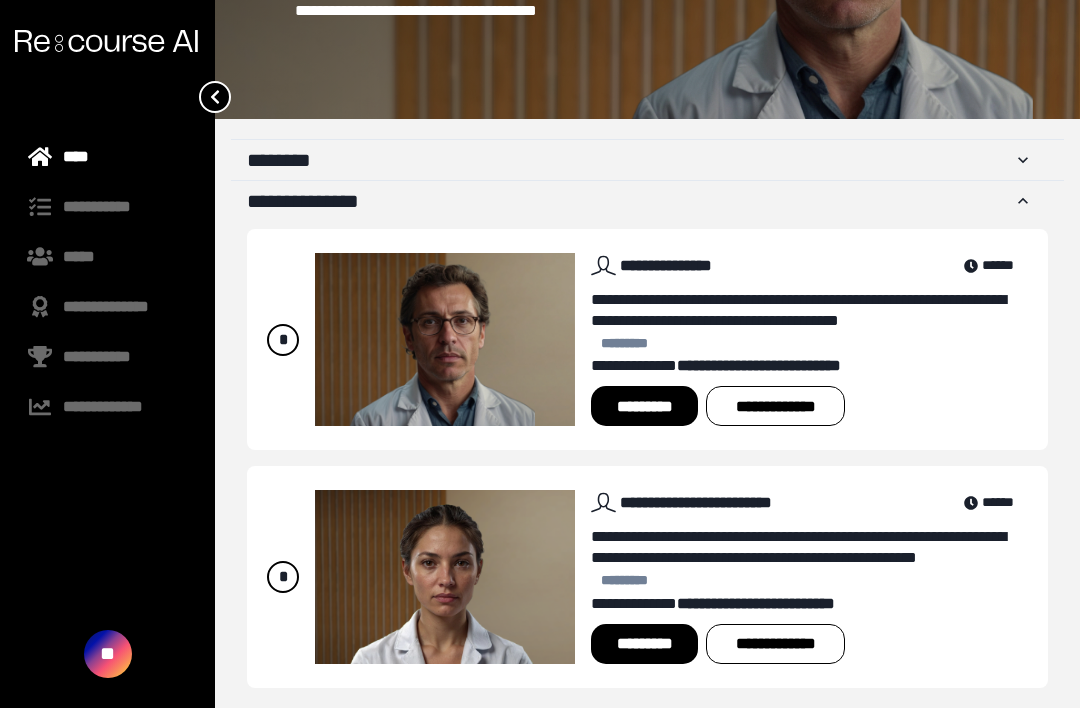 click on "*********" at bounding box center [644, 406] 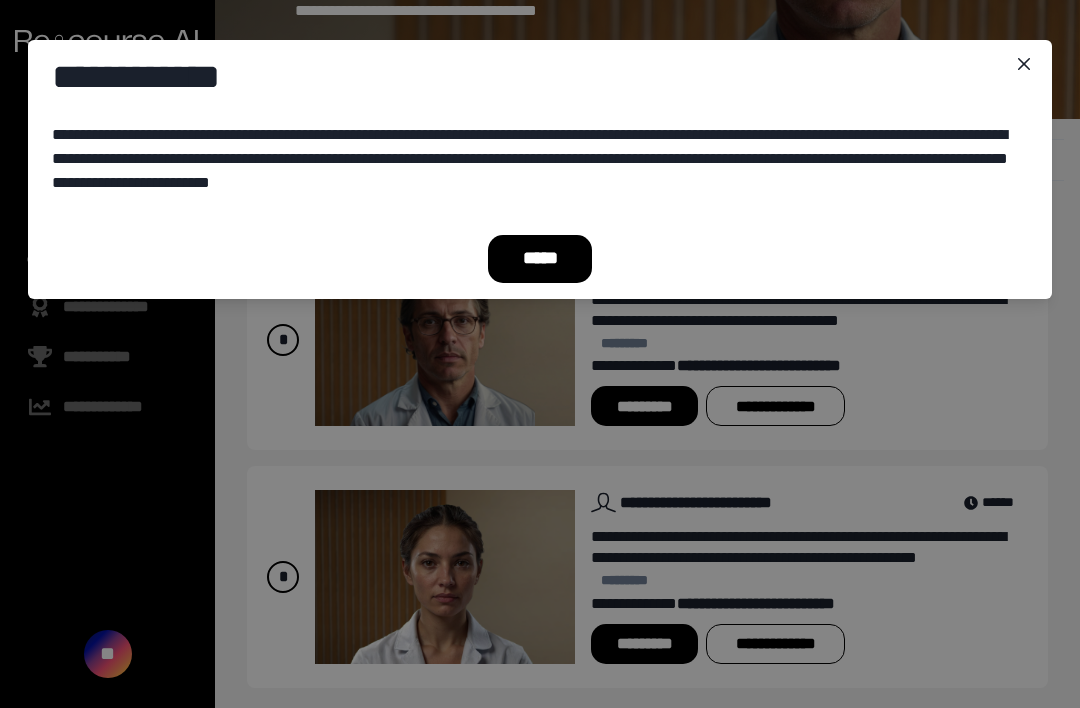 click on "*****" at bounding box center (540, 259) 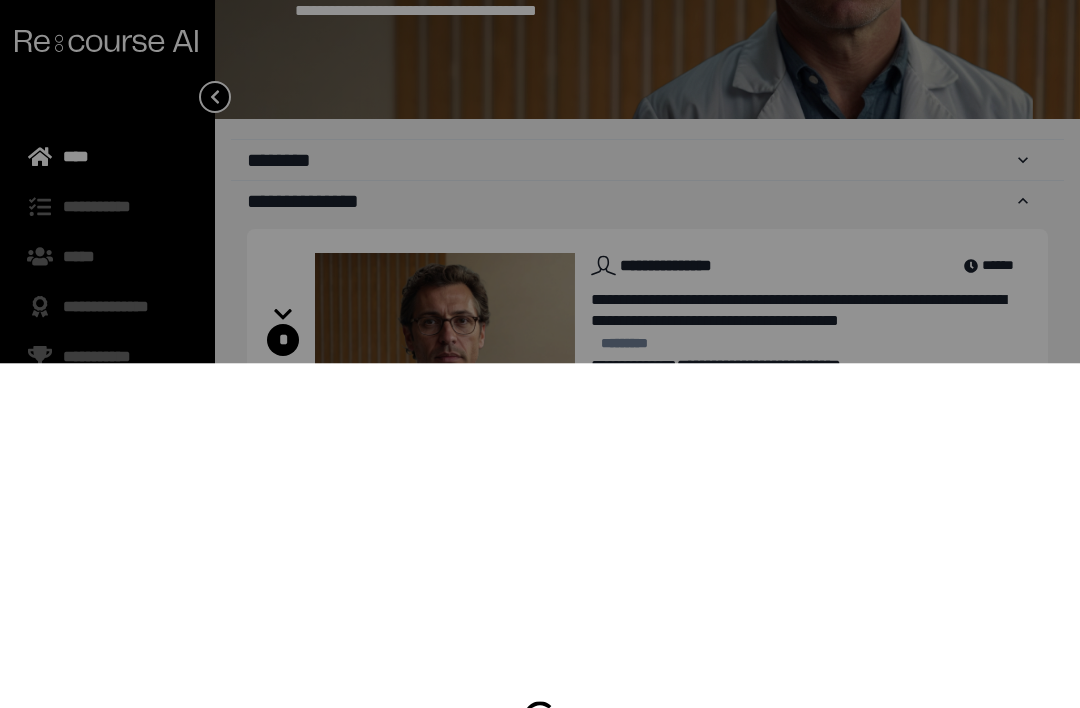 scroll, scrollTop: 286, scrollLeft: 0, axis: vertical 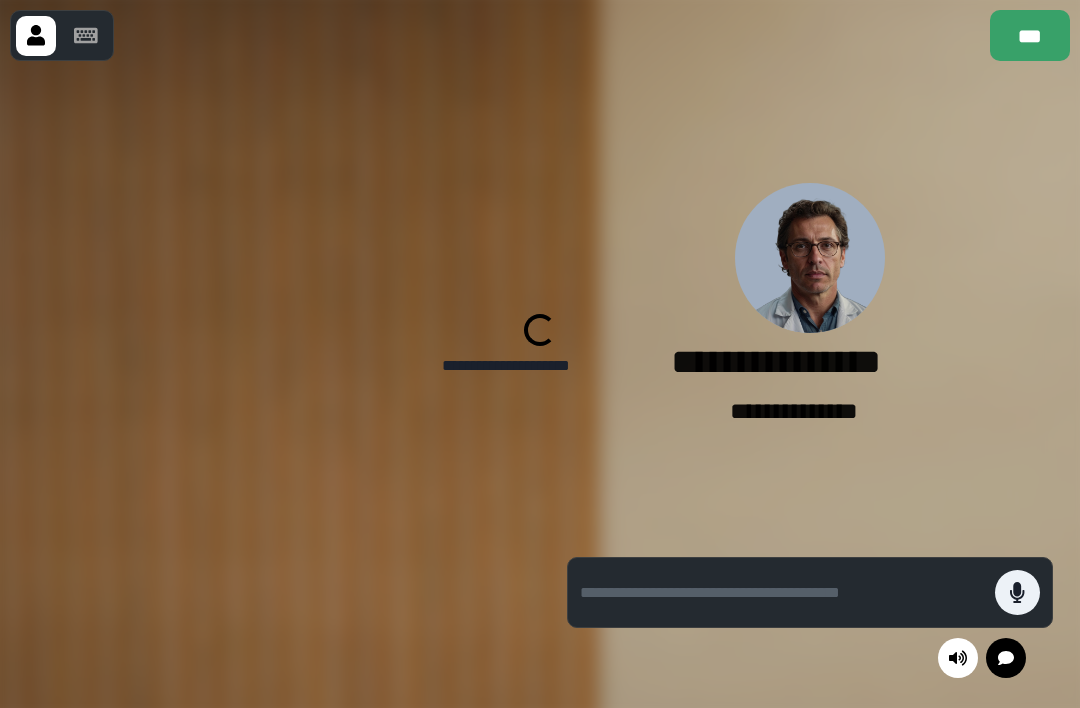 click on "**********" at bounding box center (810, 306) 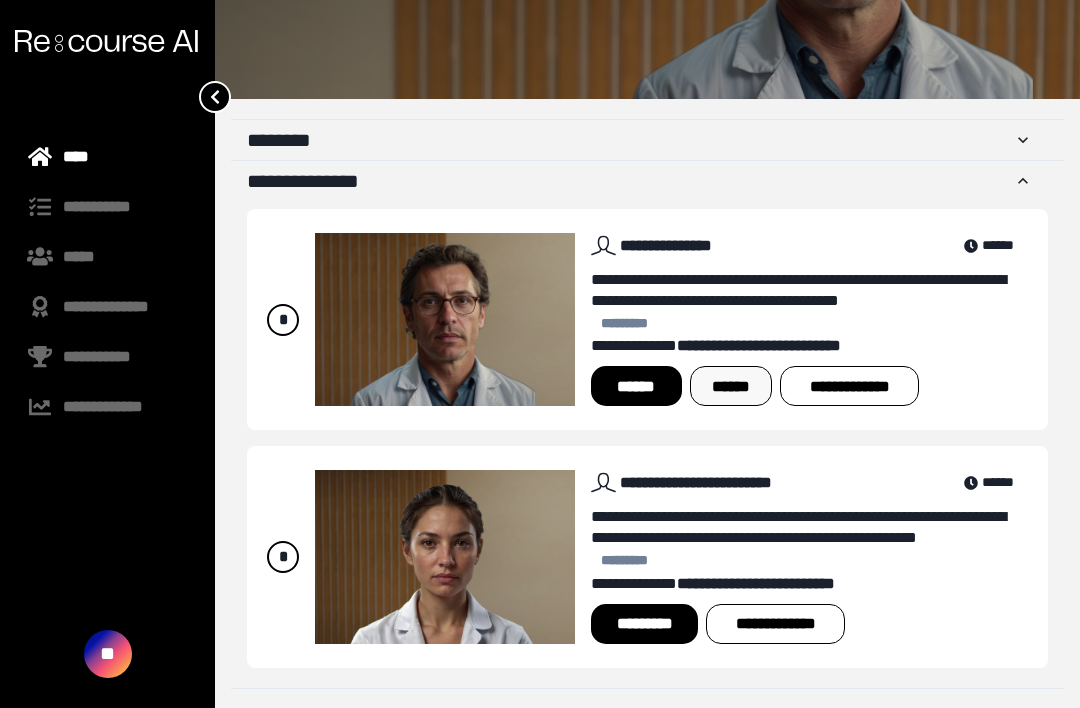 drag, startPoint x: 724, startPoint y: 371, endPoint x: 726, endPoint y: 385, distance: 14.142136 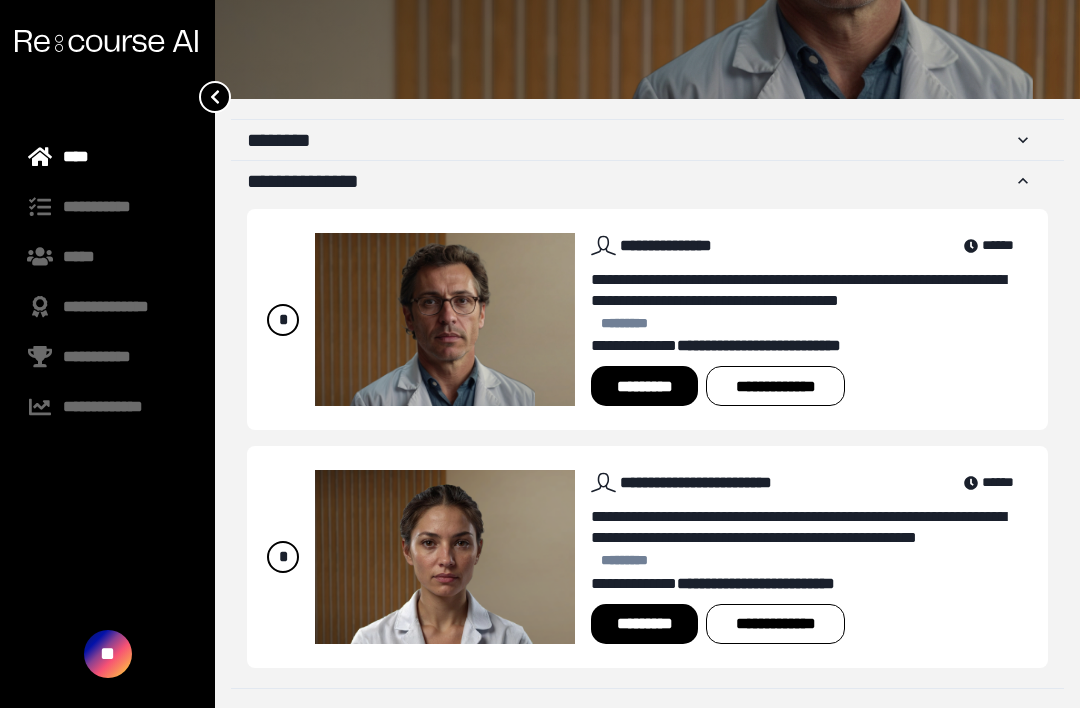 click on "*********" at bounding box center [644, 624] 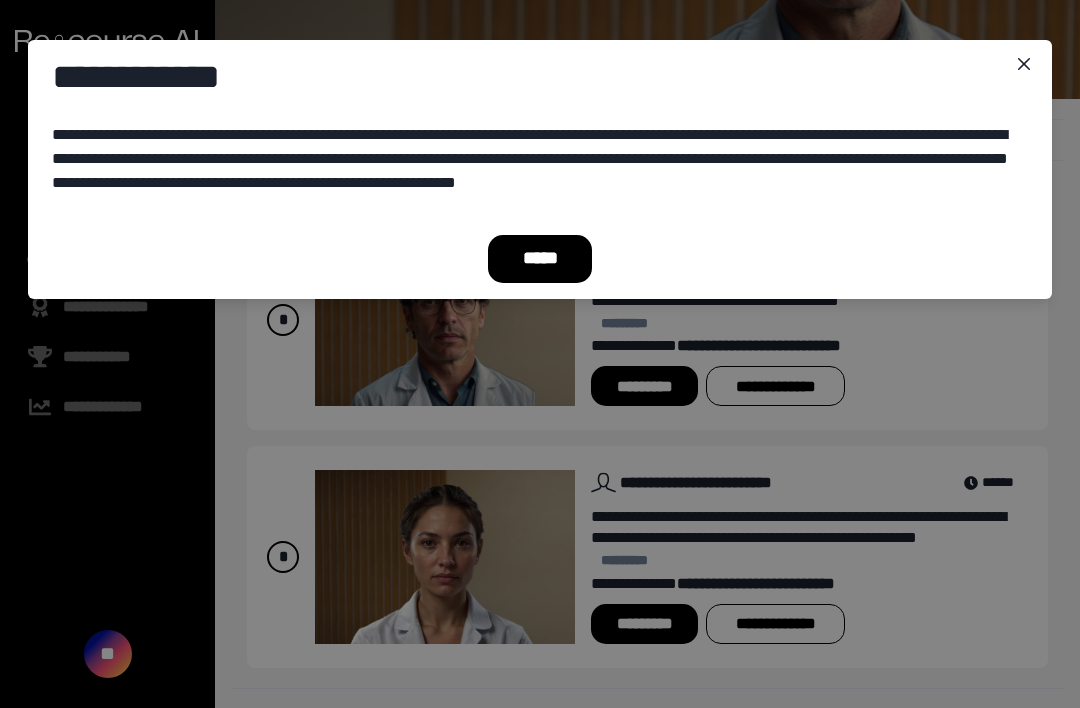 click on "*****" at bounding box center (540, 259) 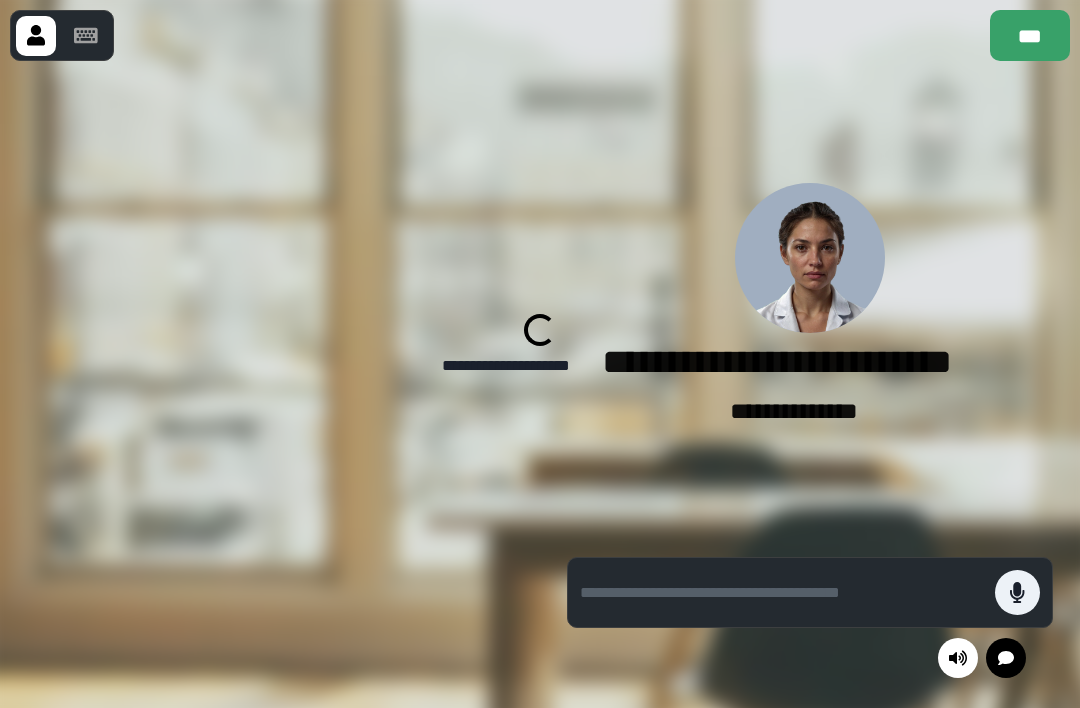 click at bounding box center (270, 384) 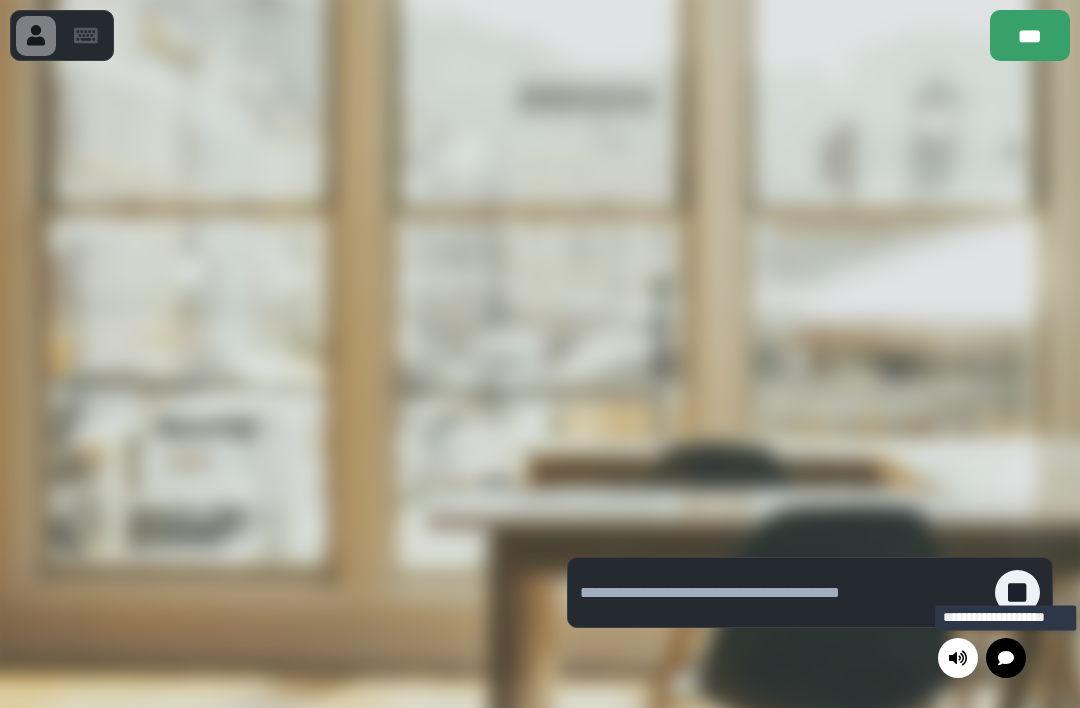 click at bounding box center (1006, 658) 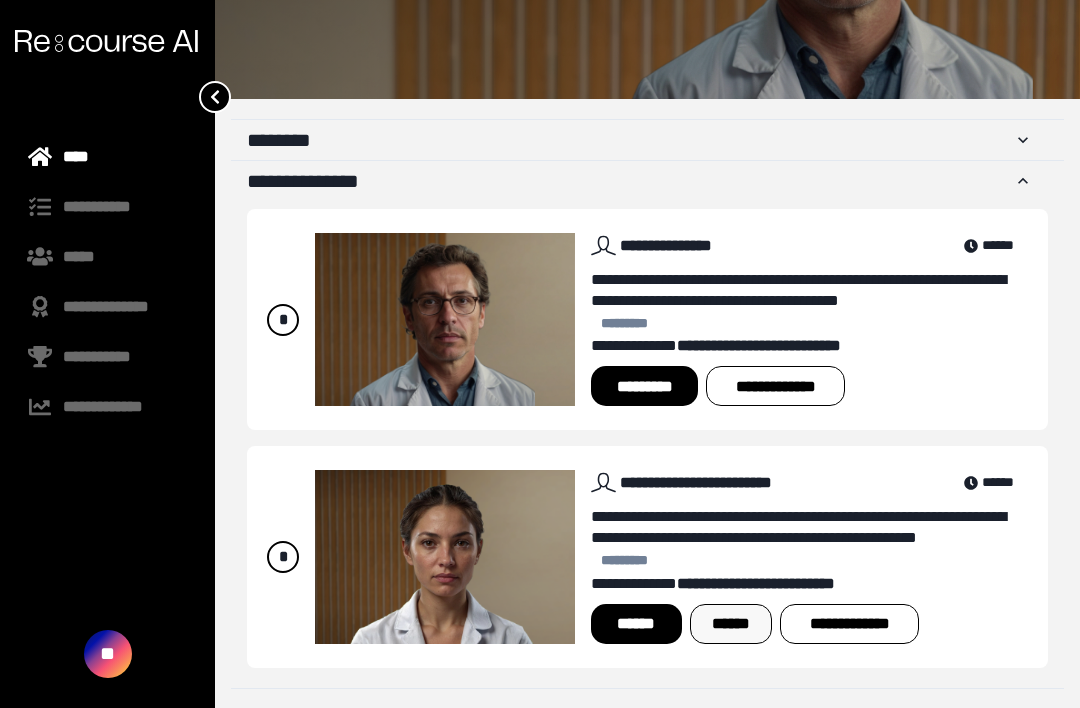 click on "******" at bounding box center (731, 624) 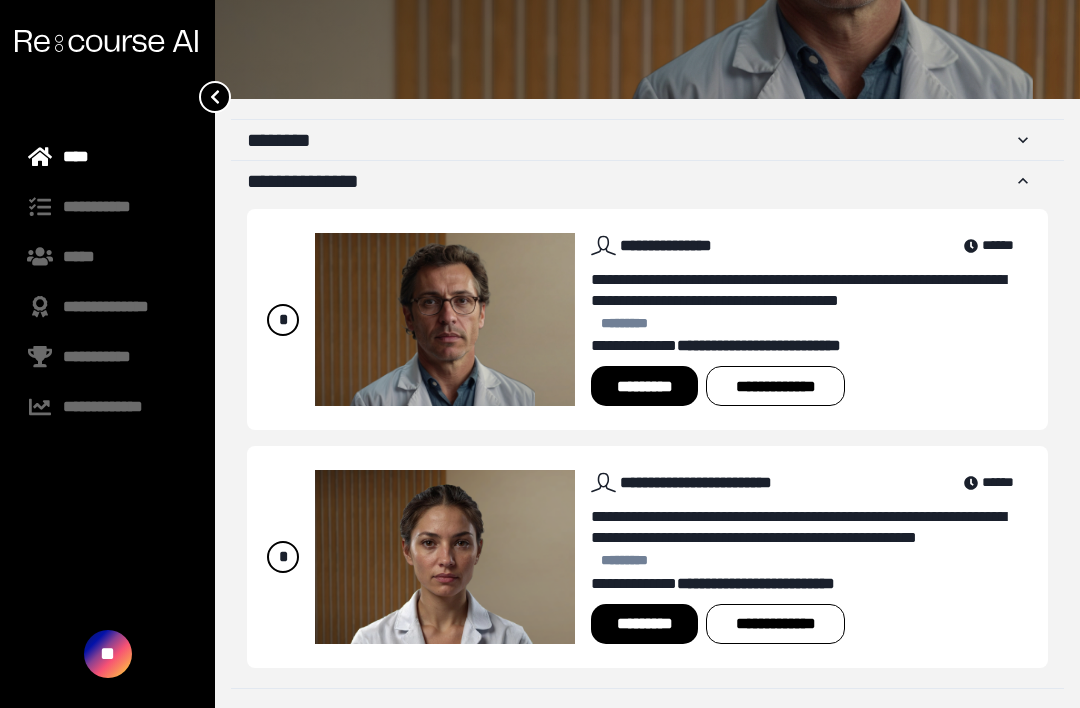 click on "*********" at bounding box center [644, 386] 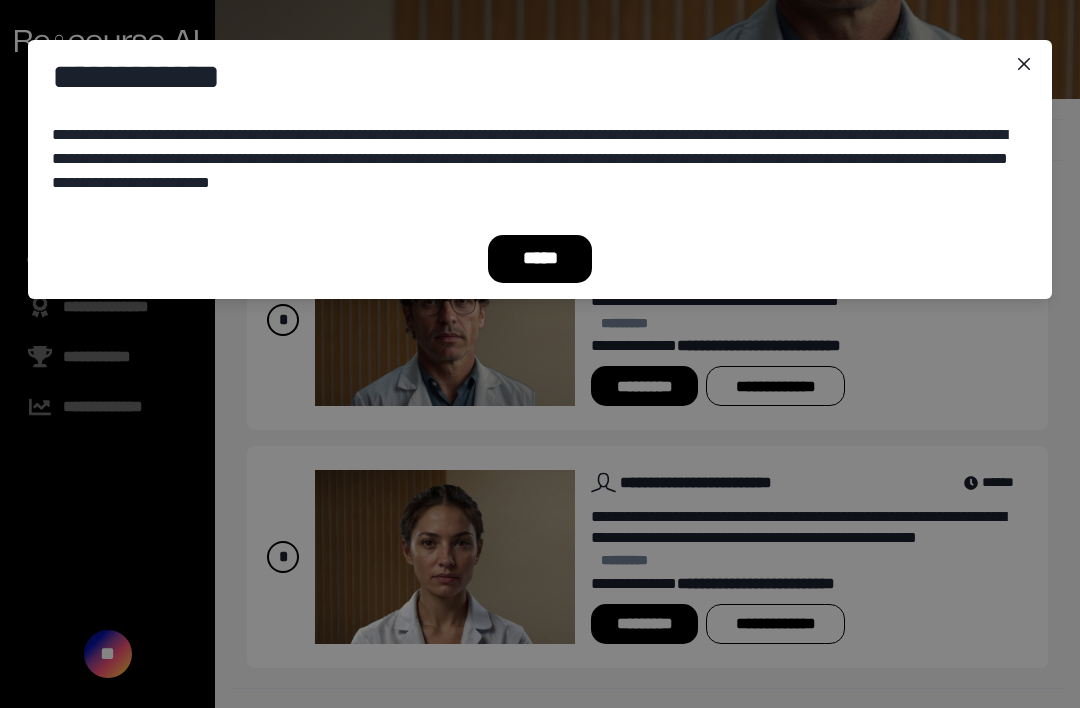 click on "*****" at bounding box center [540, 259] 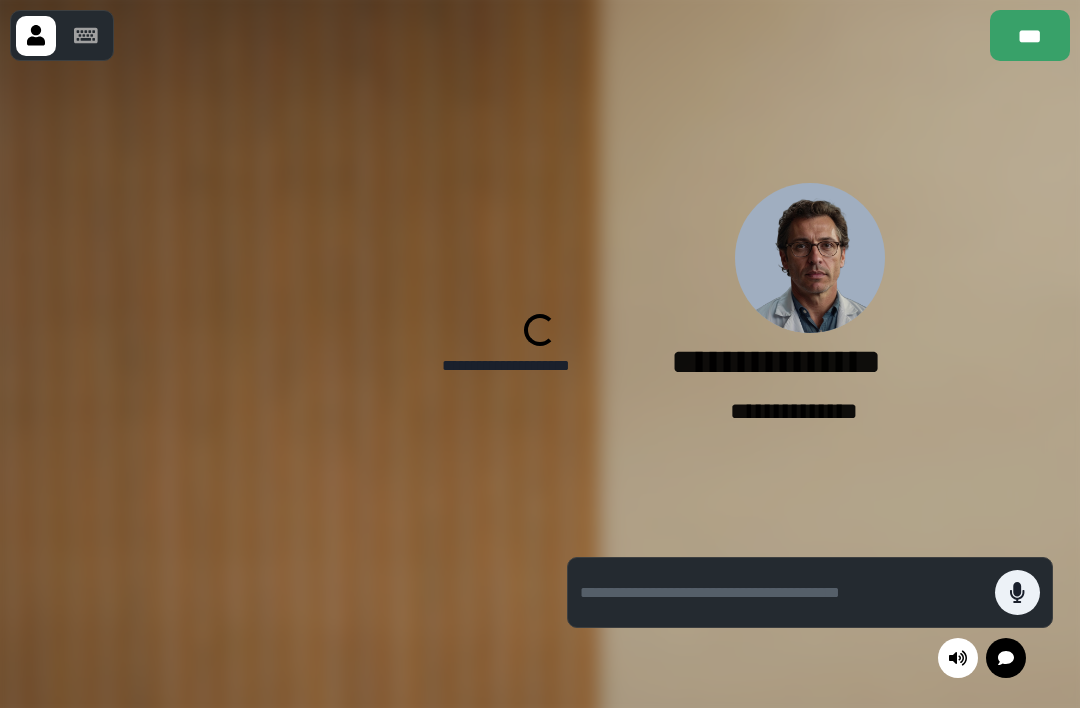 click at bounding box center [270, 384] 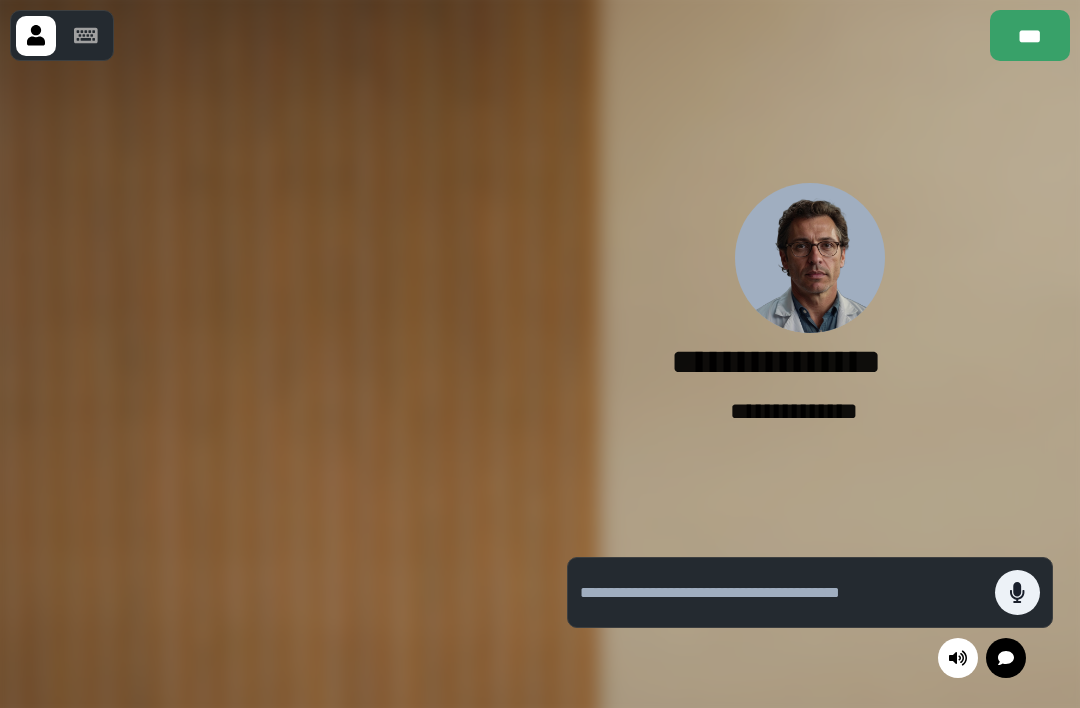 click at bounding box center (270, 384) 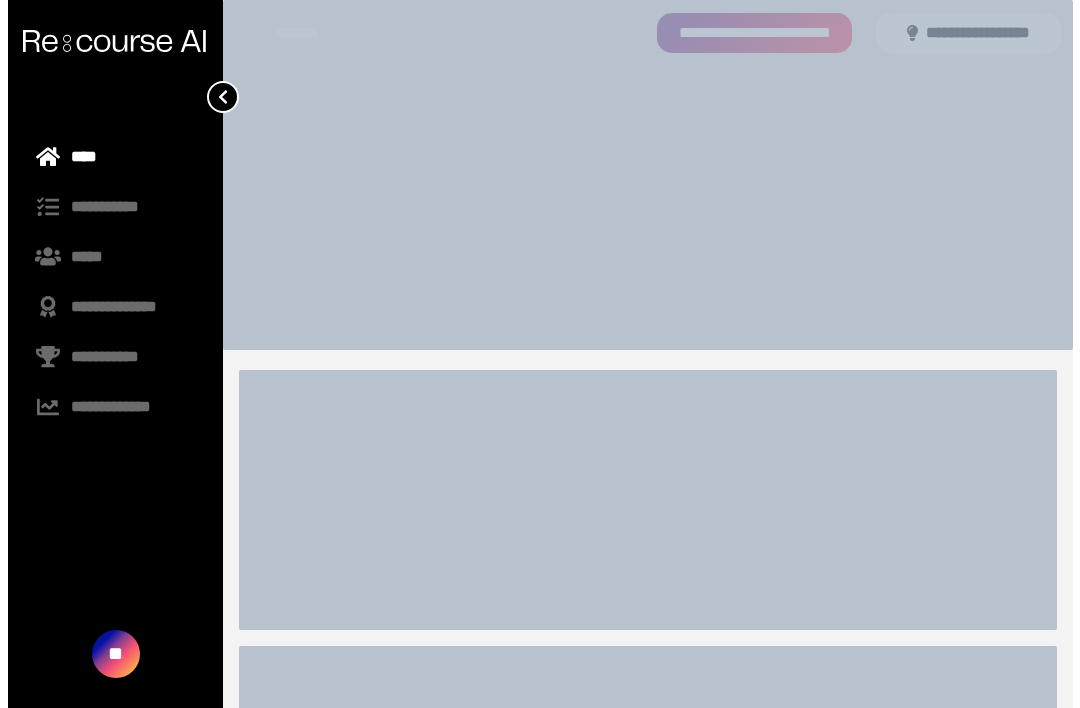 scroll, scrollTop: 0, scrollLeft: 0, axis: both 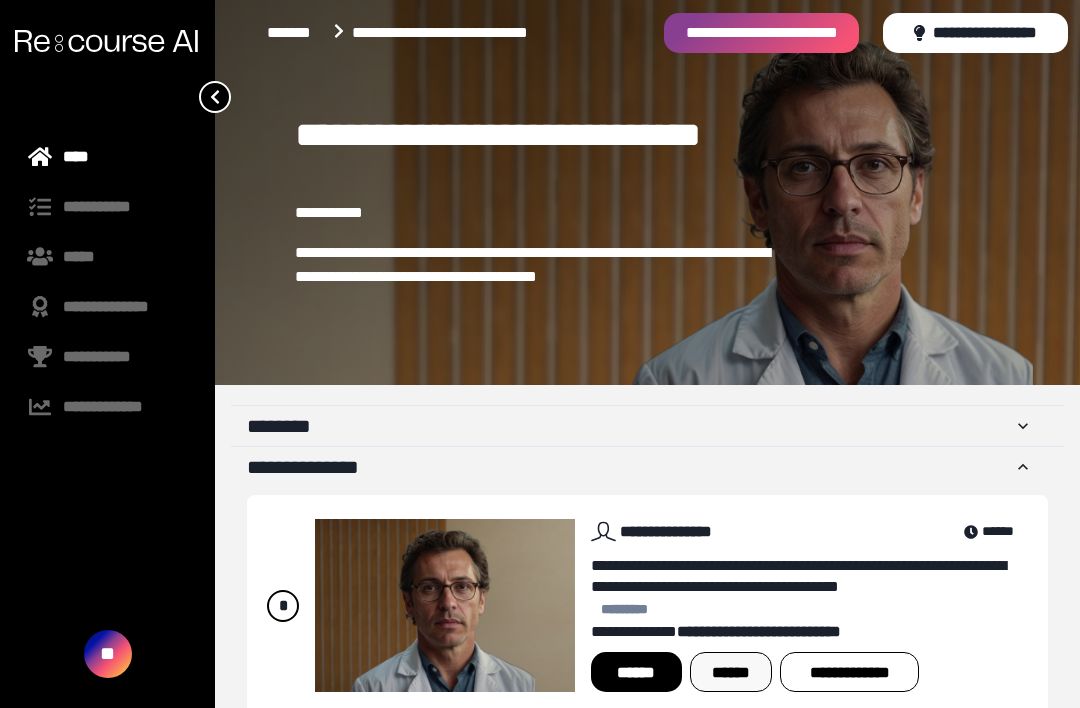 click on "******" at bounding box center [731, 672] 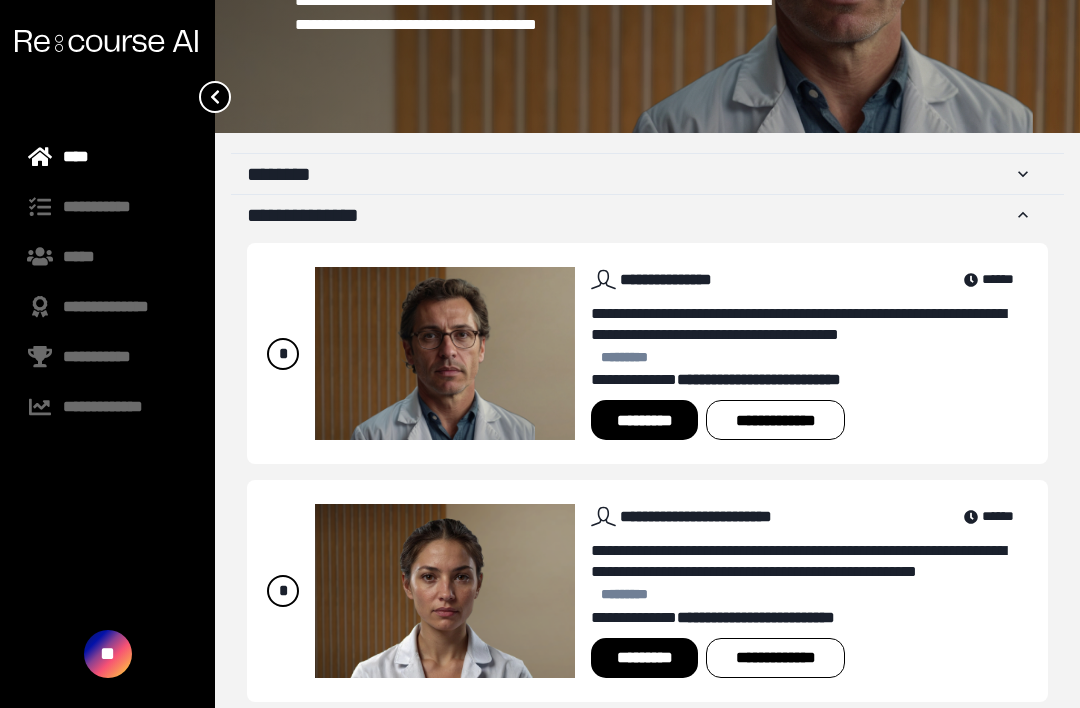scroll, scrollTop: 266, scrollLeft: 0, axis: vertical 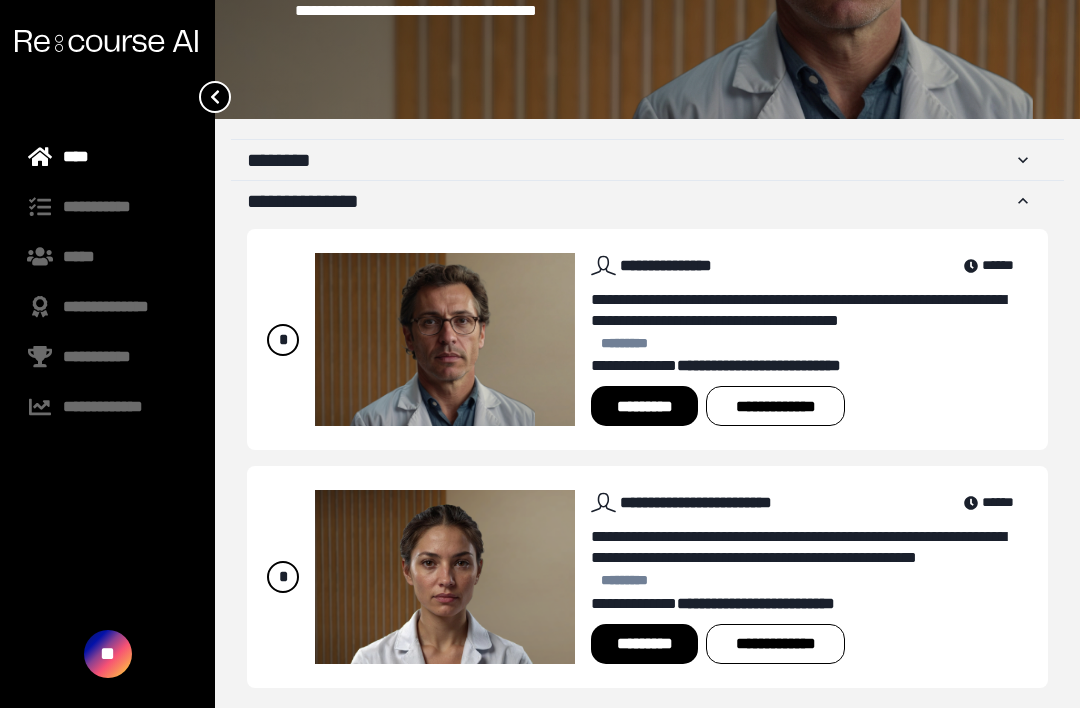 click on "*********" at bounding box center (644, 406) 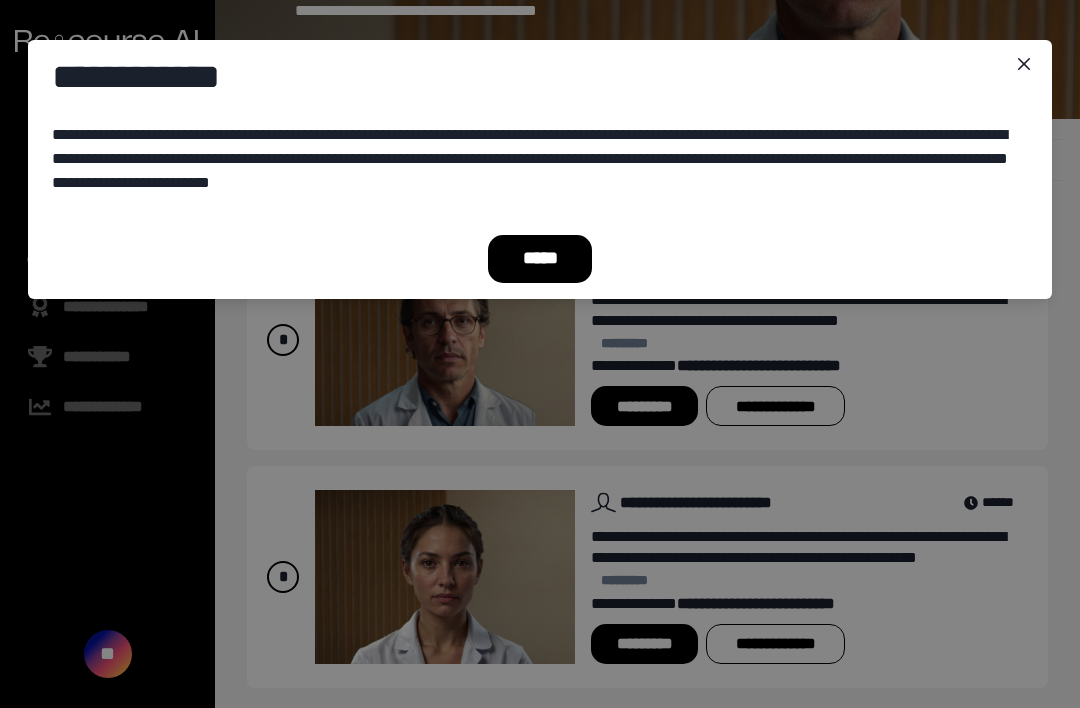 click on "*****" at bounding box center [540, 259] 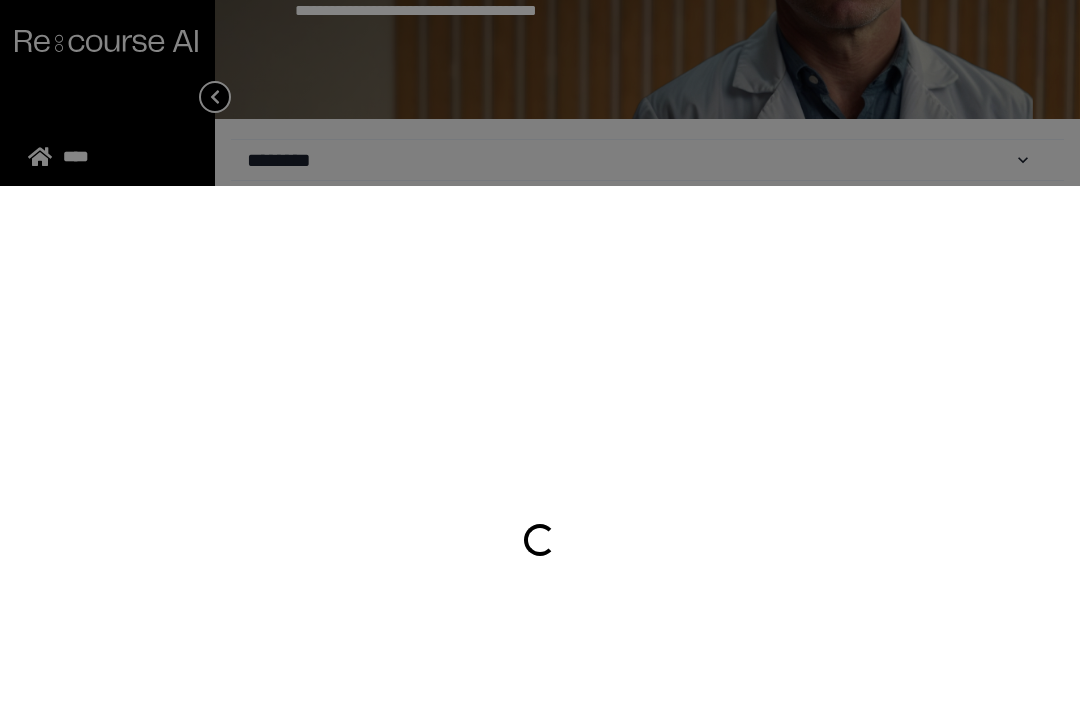 scroll, scrollTop: 286, scrollLeft: 0, axis: vertical 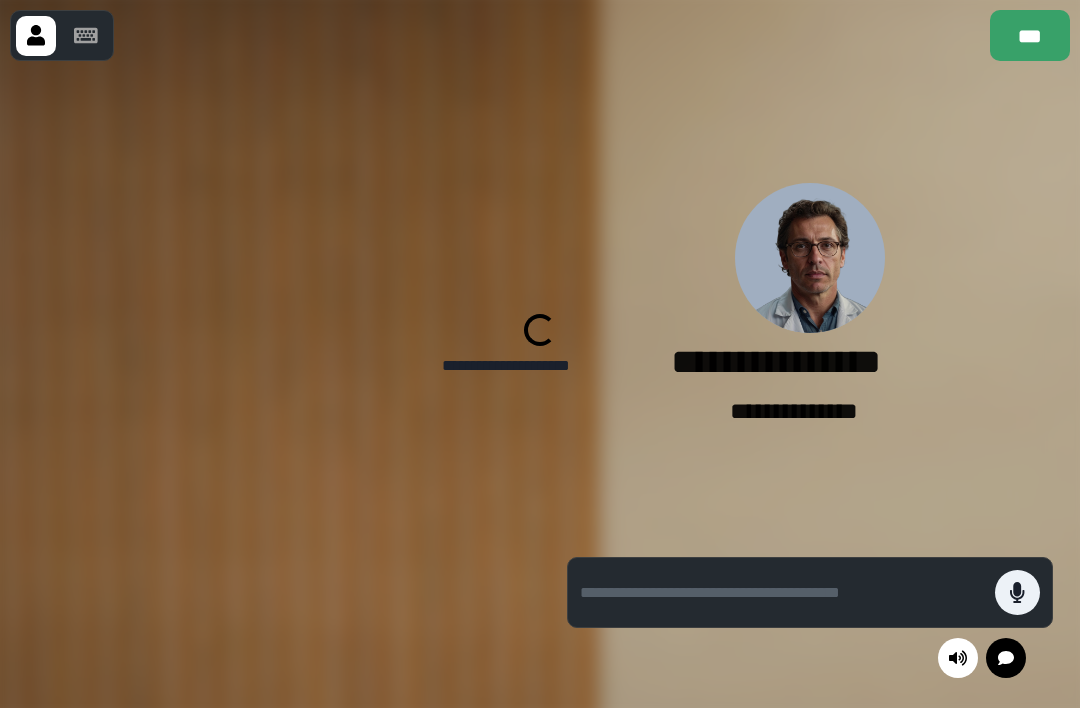 click on "**********" at bounding box center [810, 306] 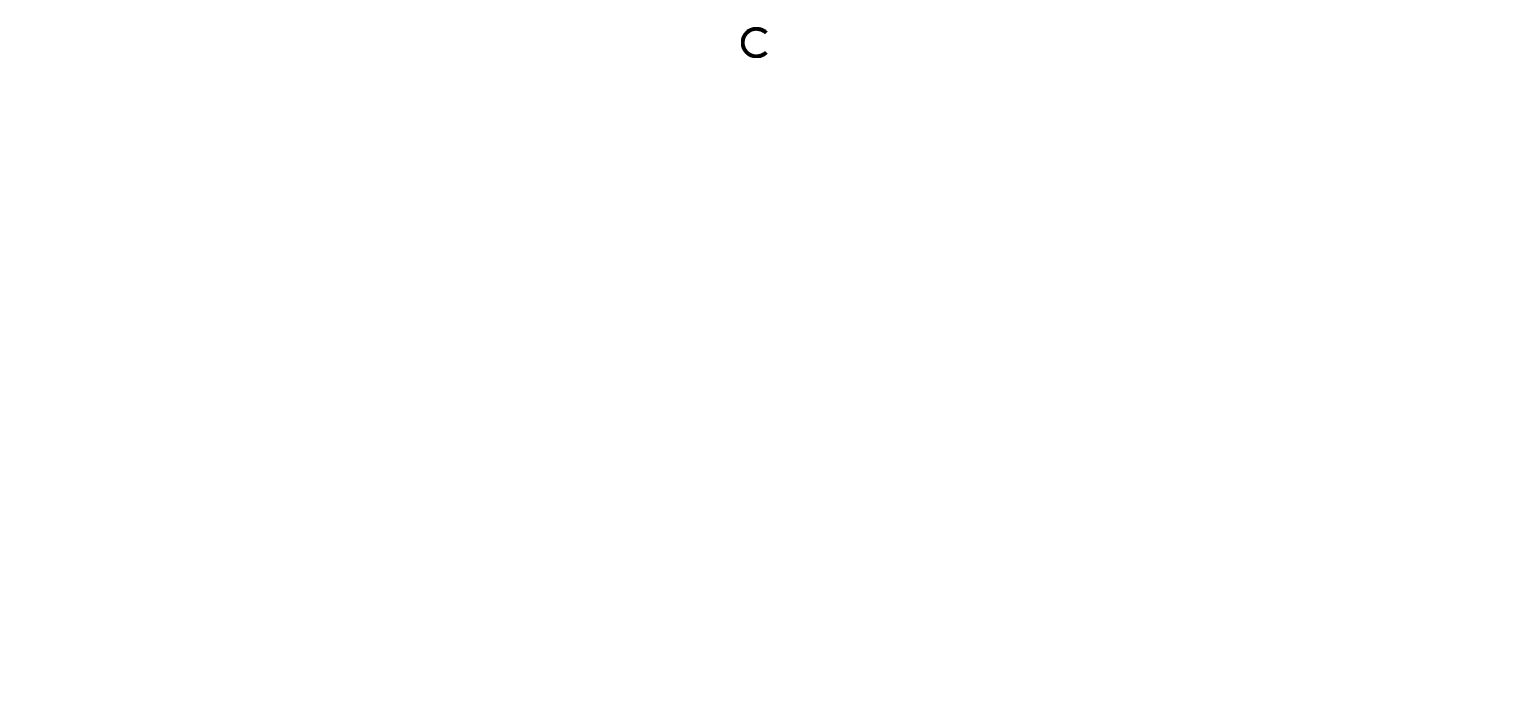 scroll, scrollTop: 0, scrollLeft: 0, axis: both 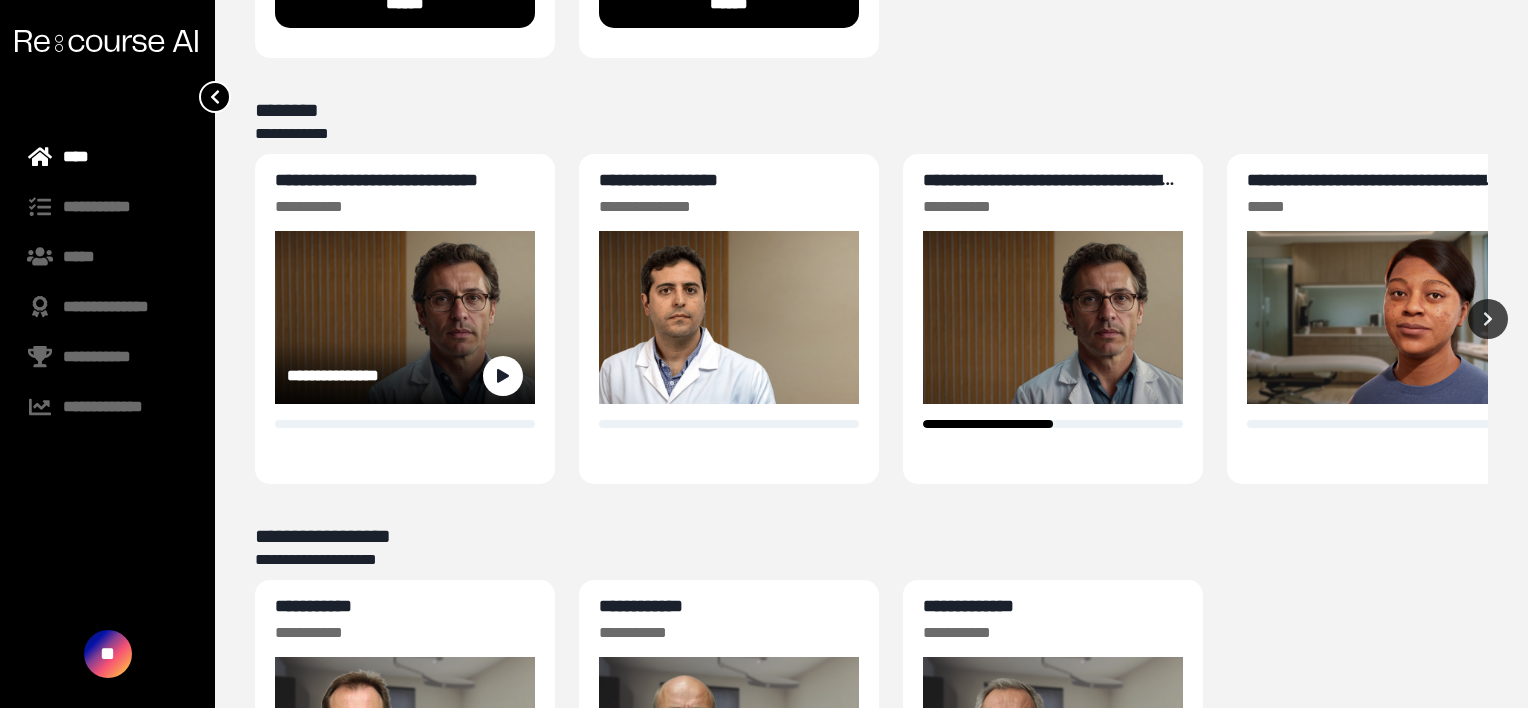 click on "**********" at bounding box center [376, 180] 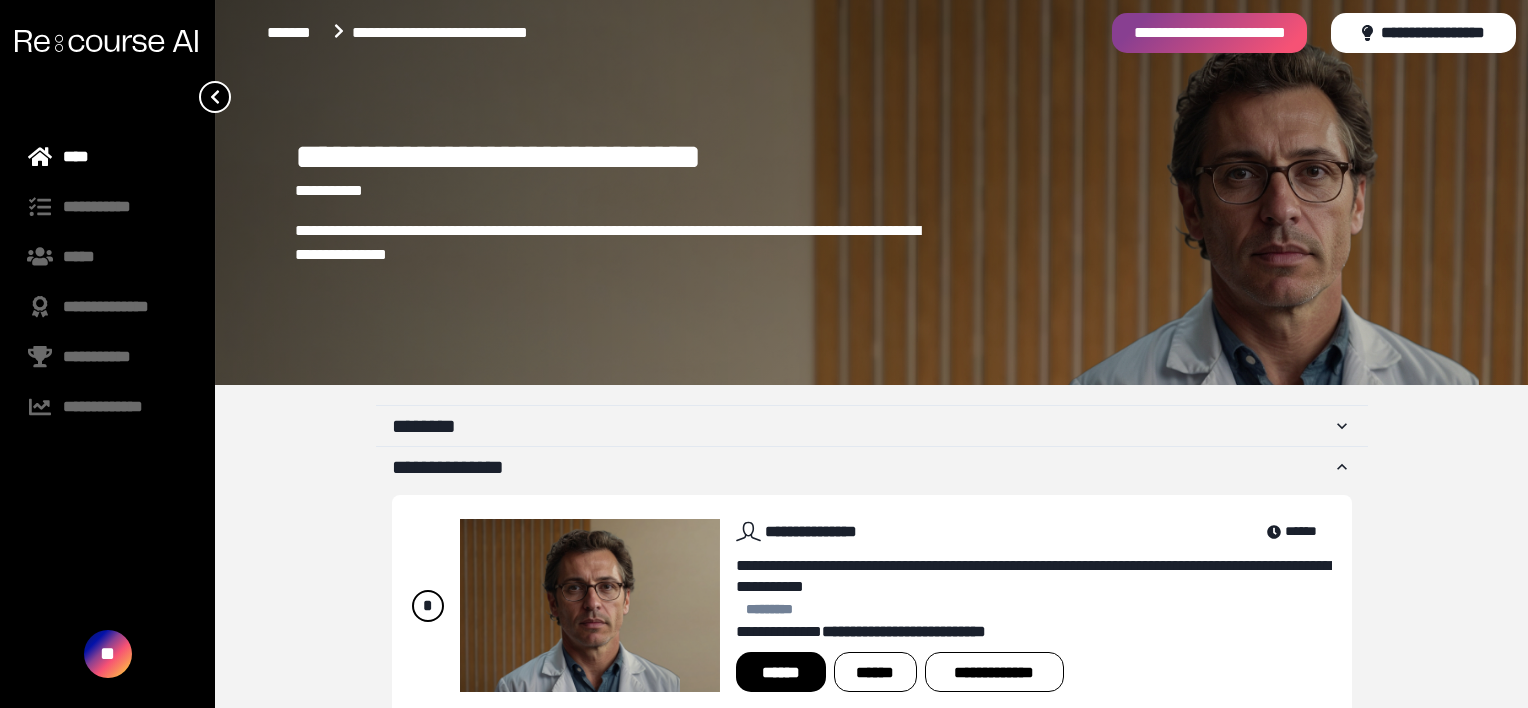 scroll, scrollTop: 286, scrollLeft: 0, axis: vertical 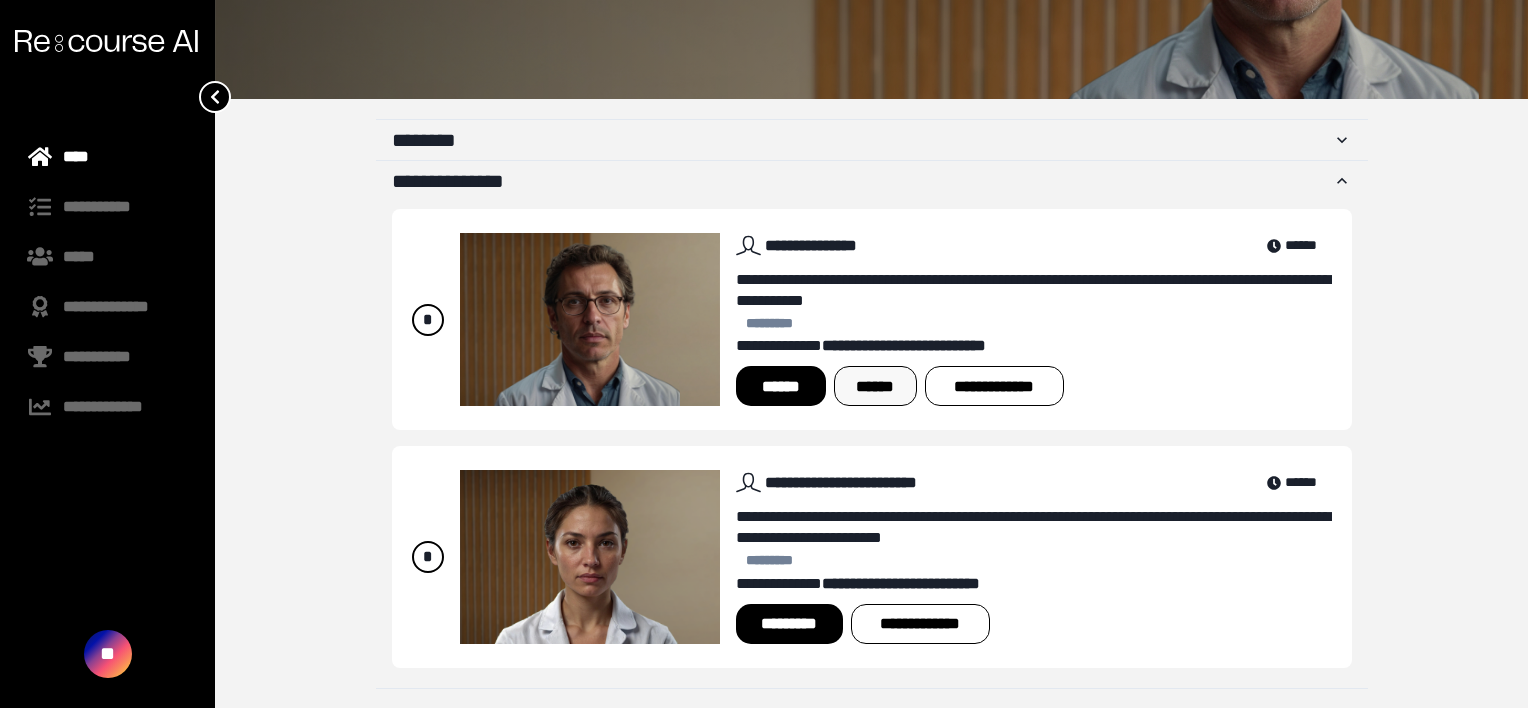 click on "******" at bounding box center (875, 386) 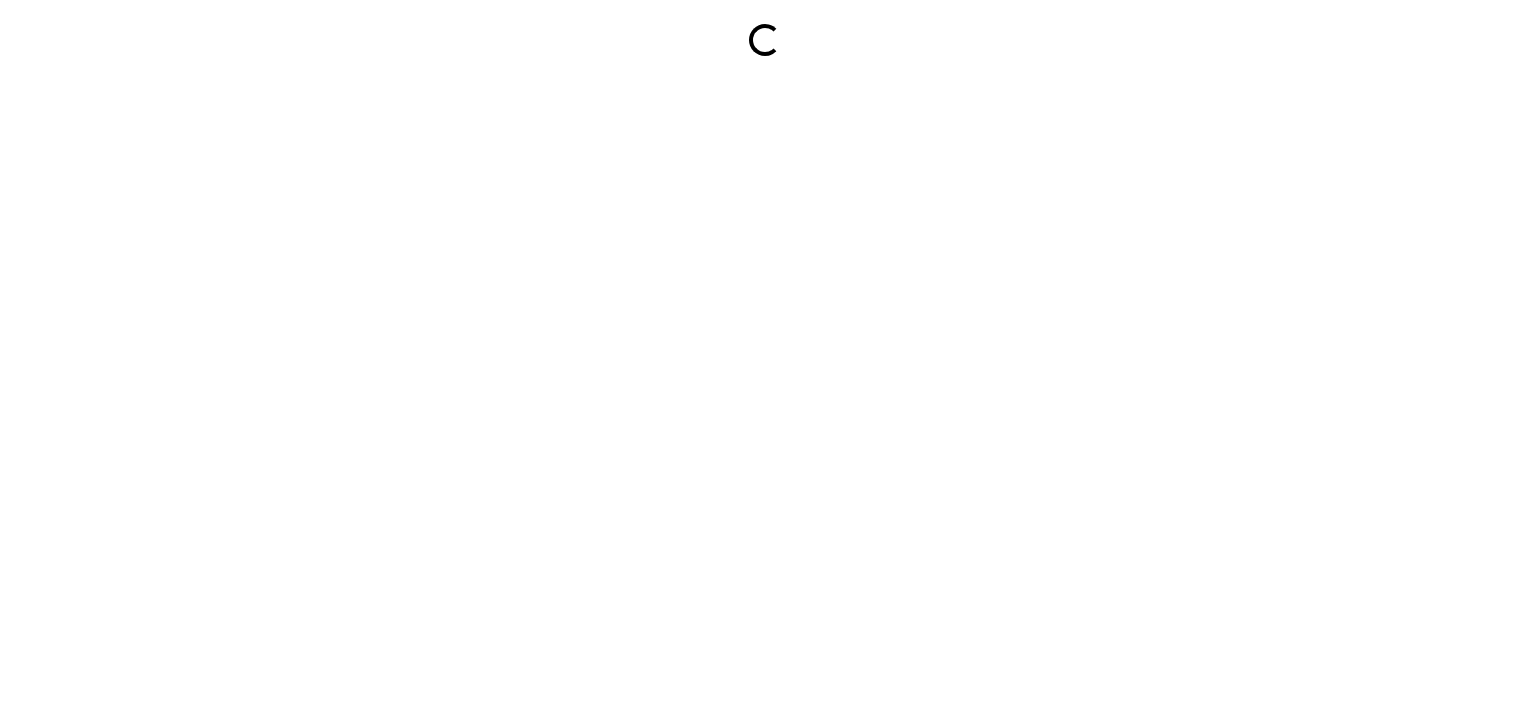 scroll, scrollTop: 0, scrollLeft: 0, axis: both 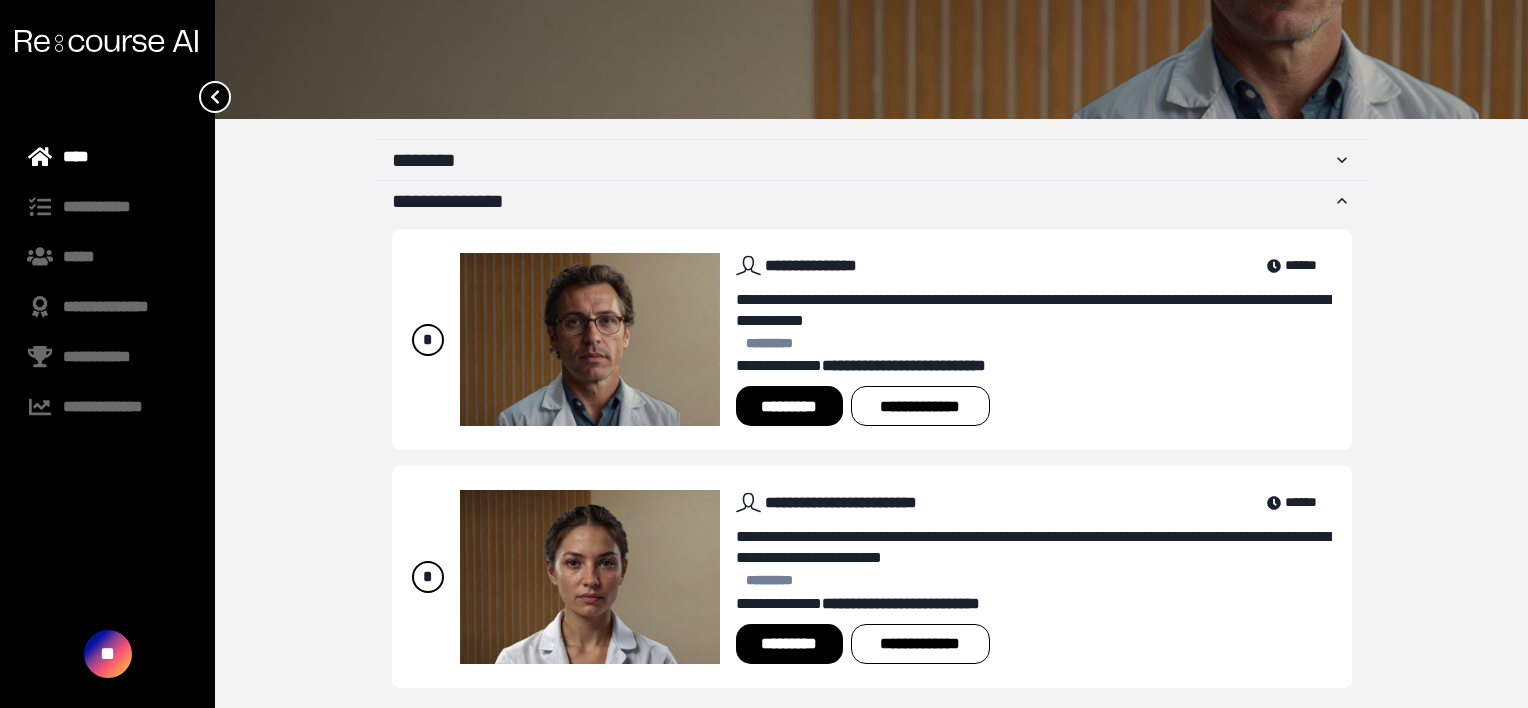 click on "*********" at bounding box center (789, 406) 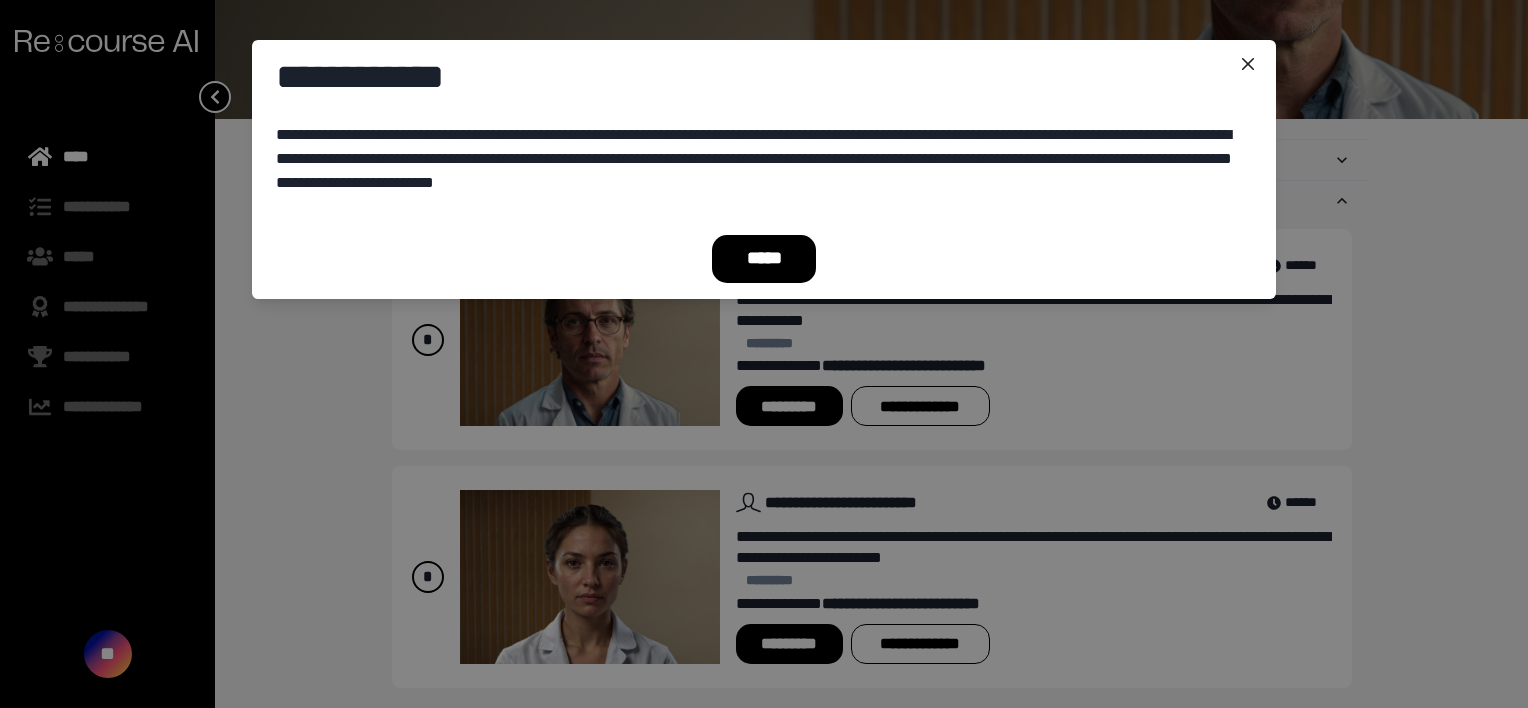 click on "*****" at bounding box center (764, 259) 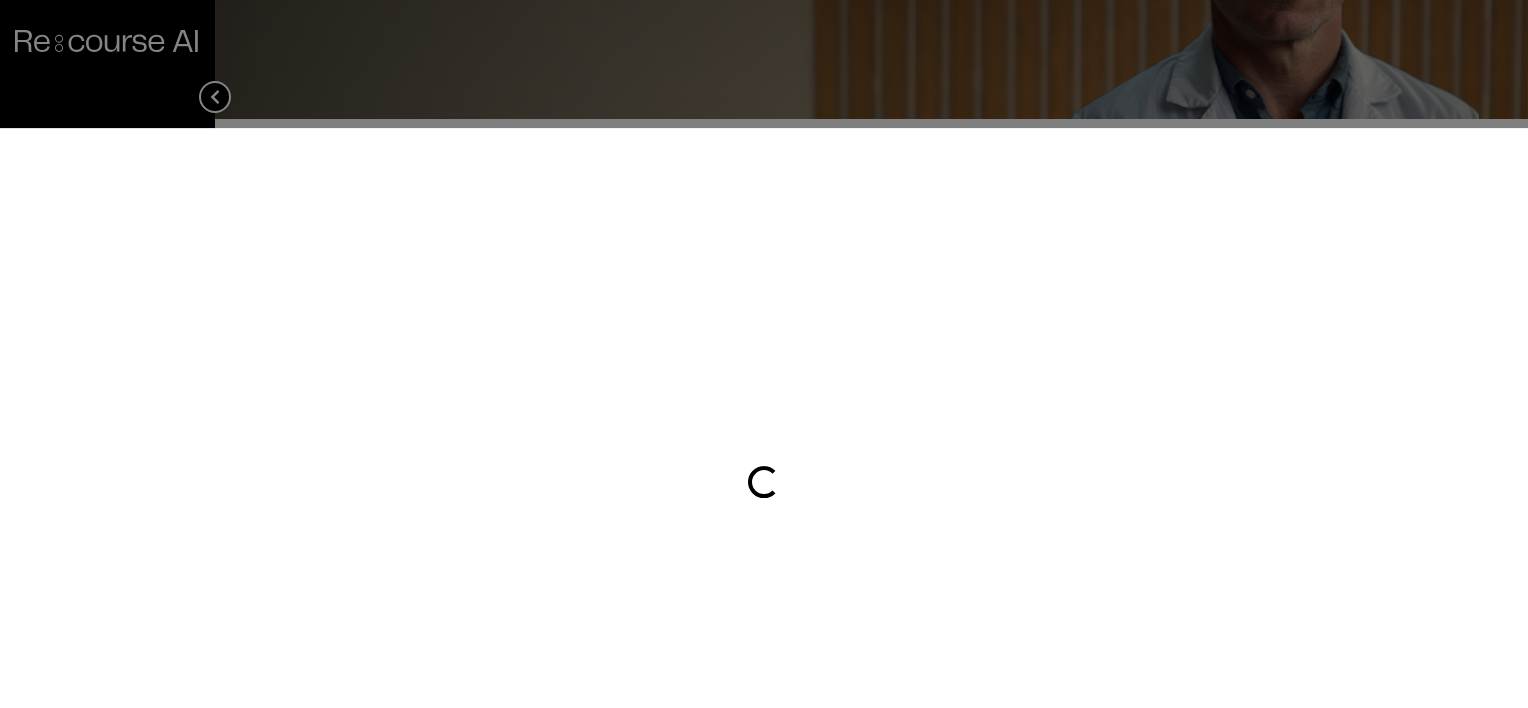 scroll, scrollTop: 286, scrollLeft: 0, axis: vertical 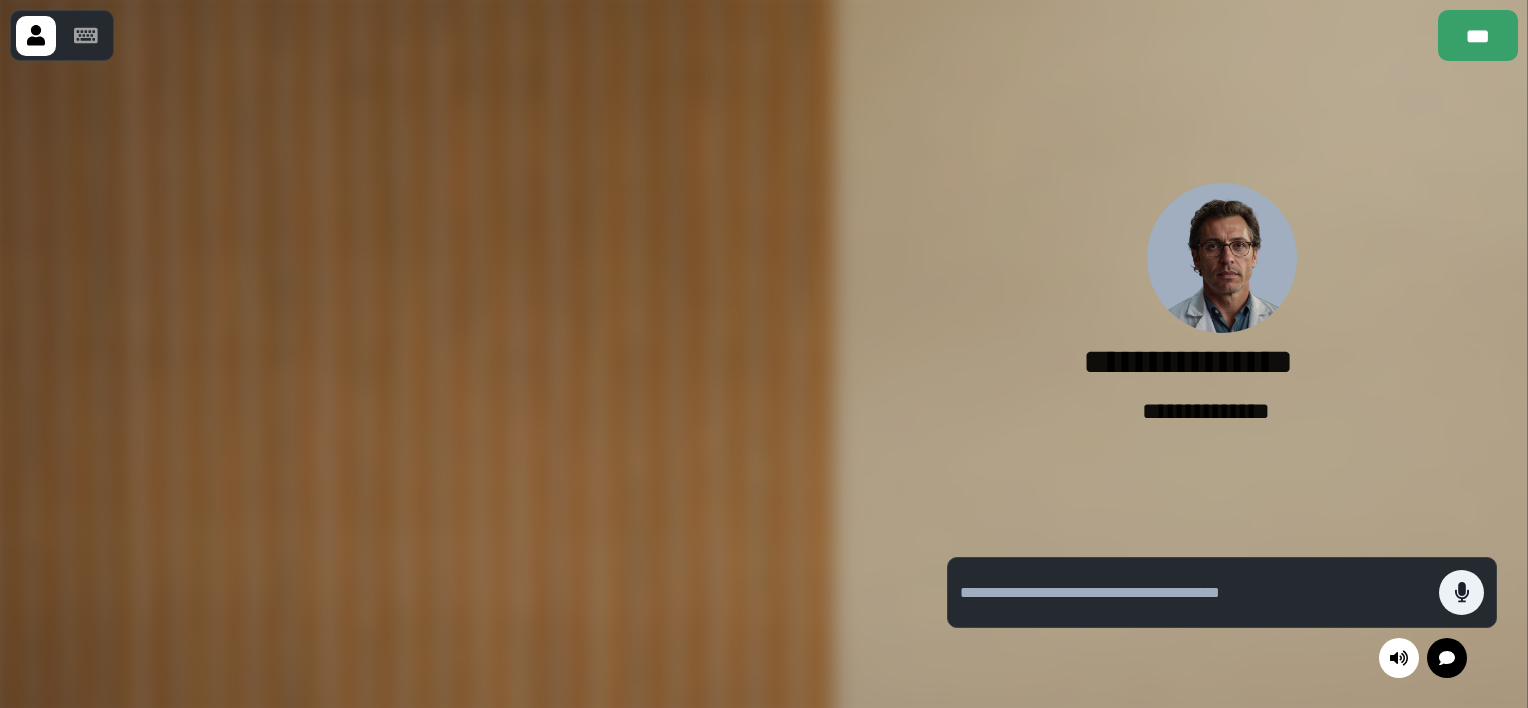 click at bounding box center (458, 384) 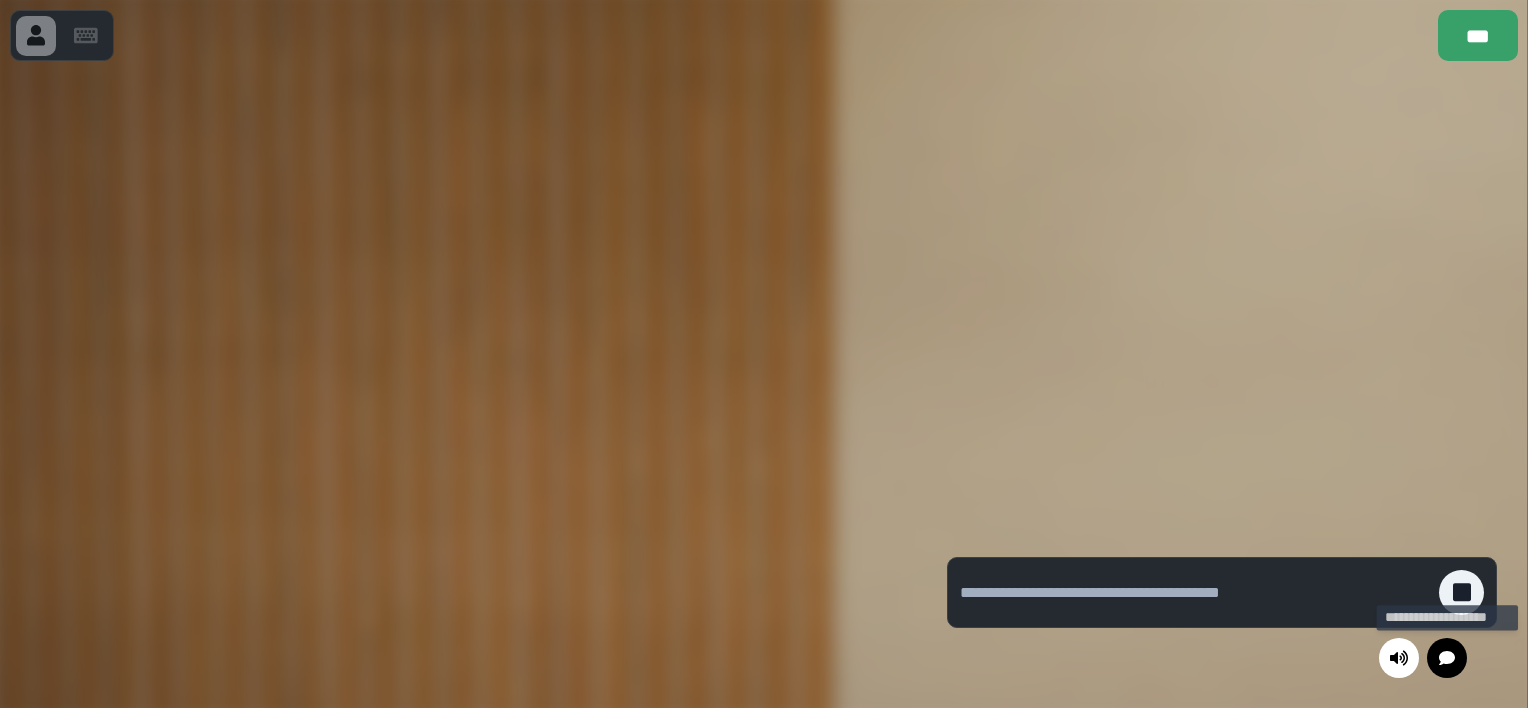 click at bounding box center (1447, 658) 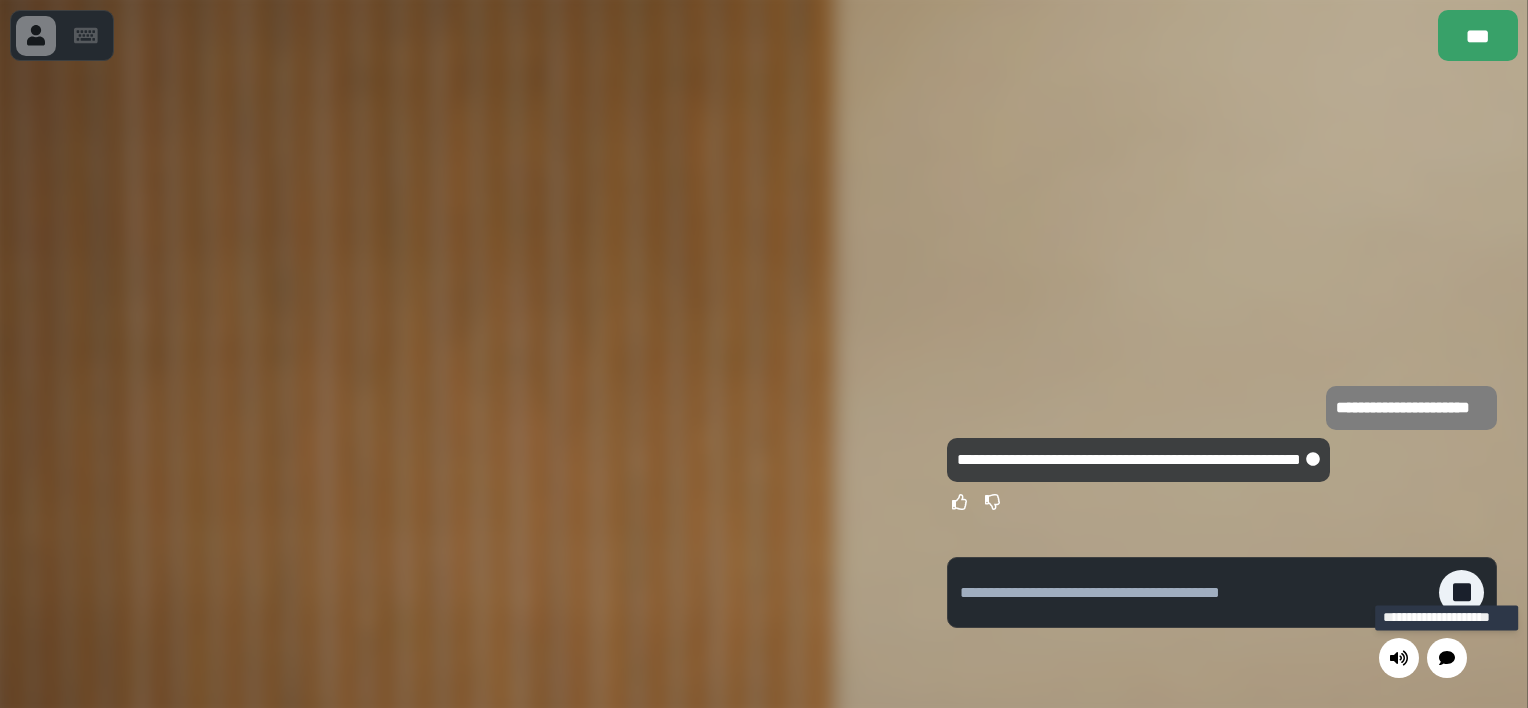 click at bounding box center [1447, 658] 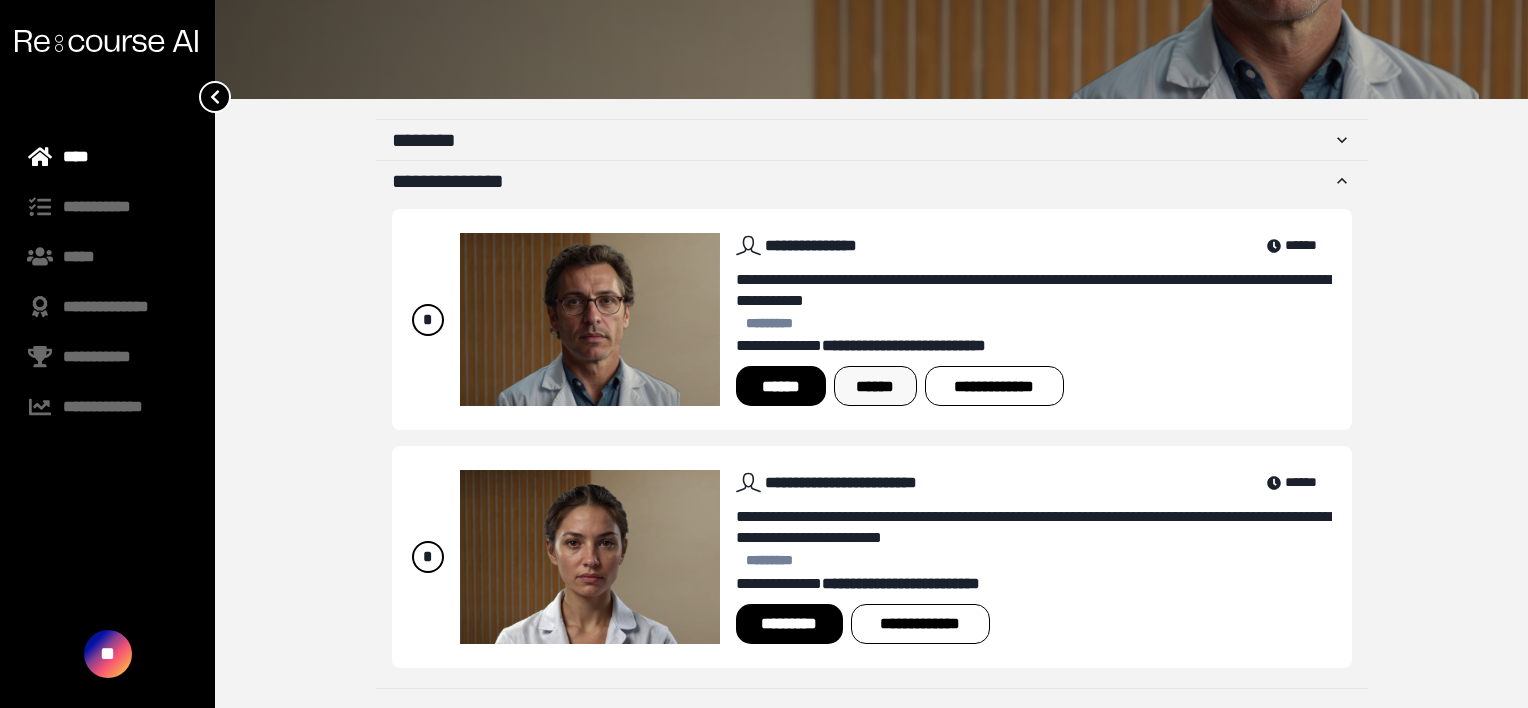 click on "******" at bounding box center [875, 386] 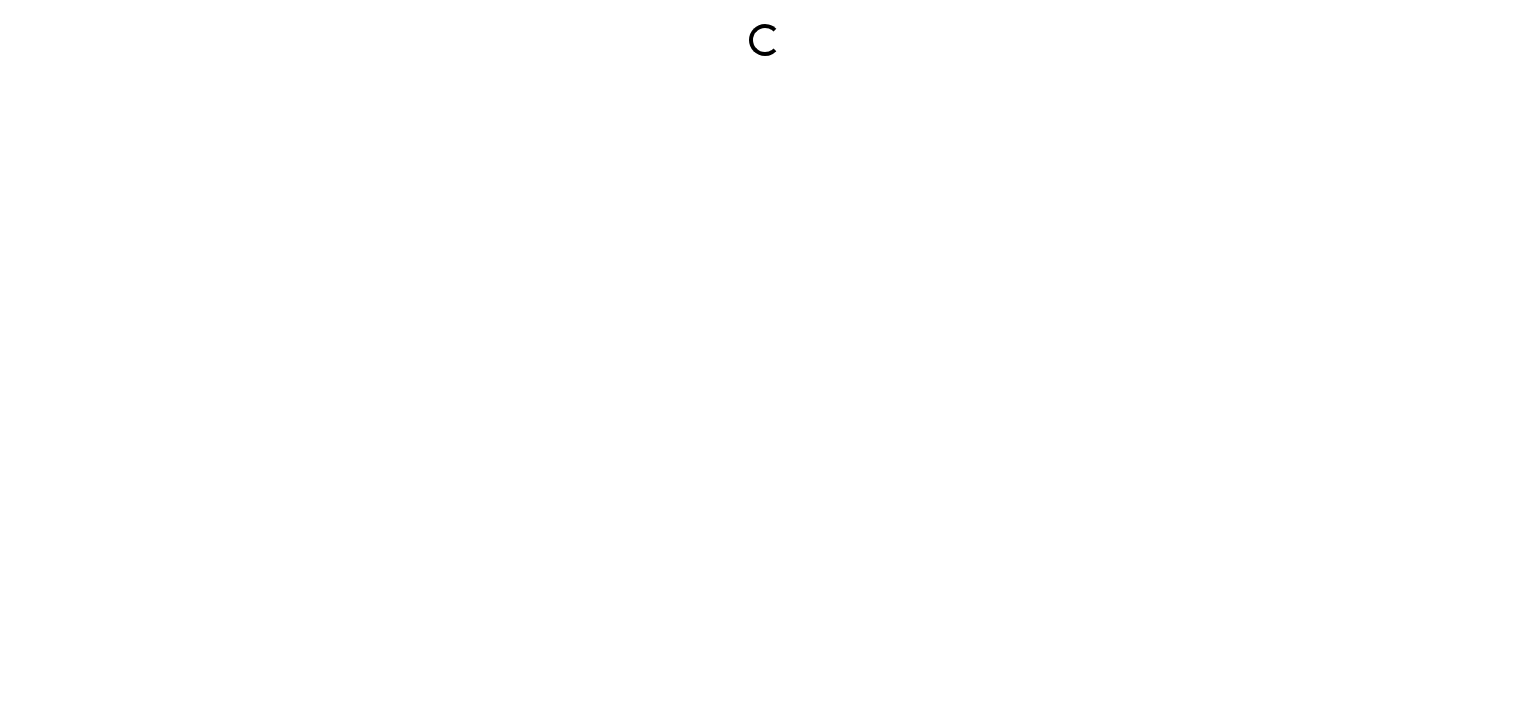 scroll, scrollTop: 0, scrollLeft: 0, axis: both 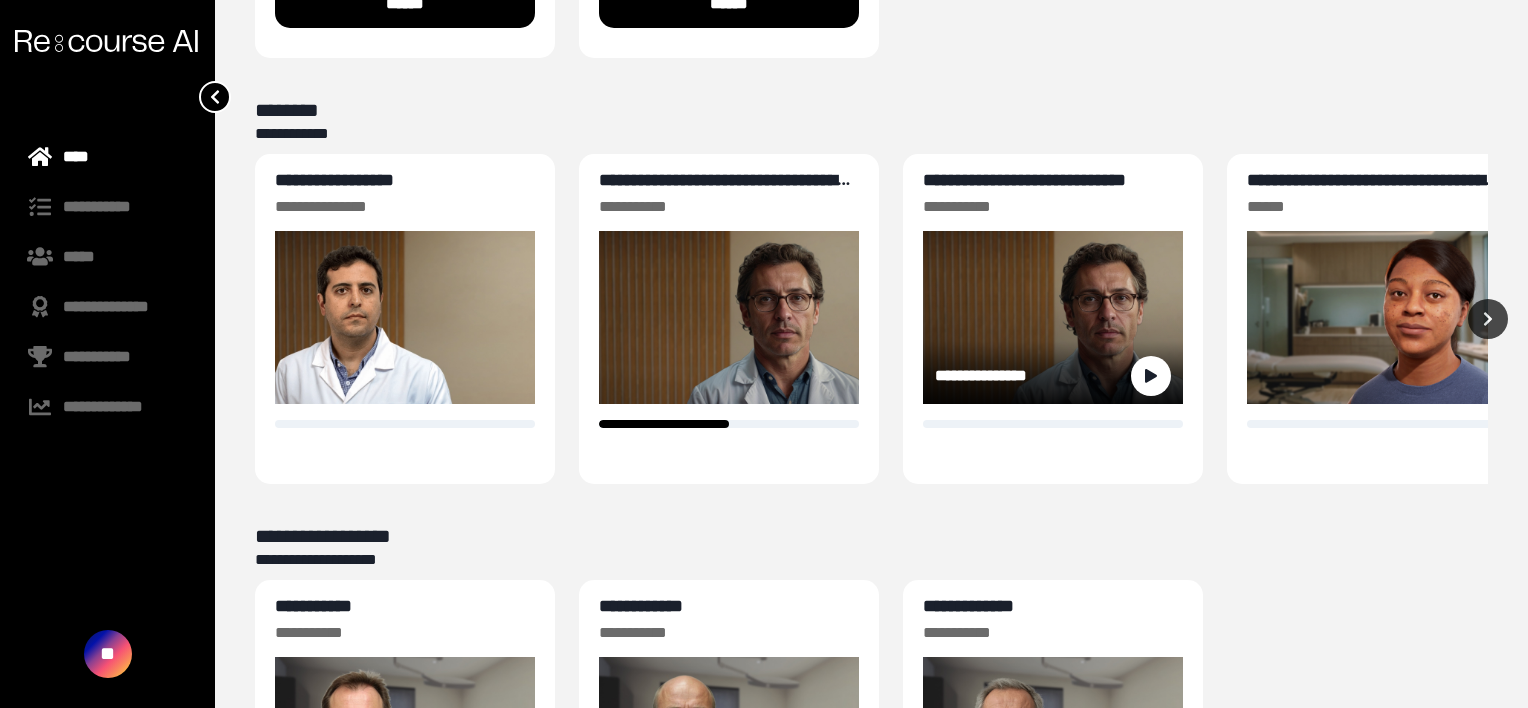 click on "**********" at bounding box center (1024, 180) 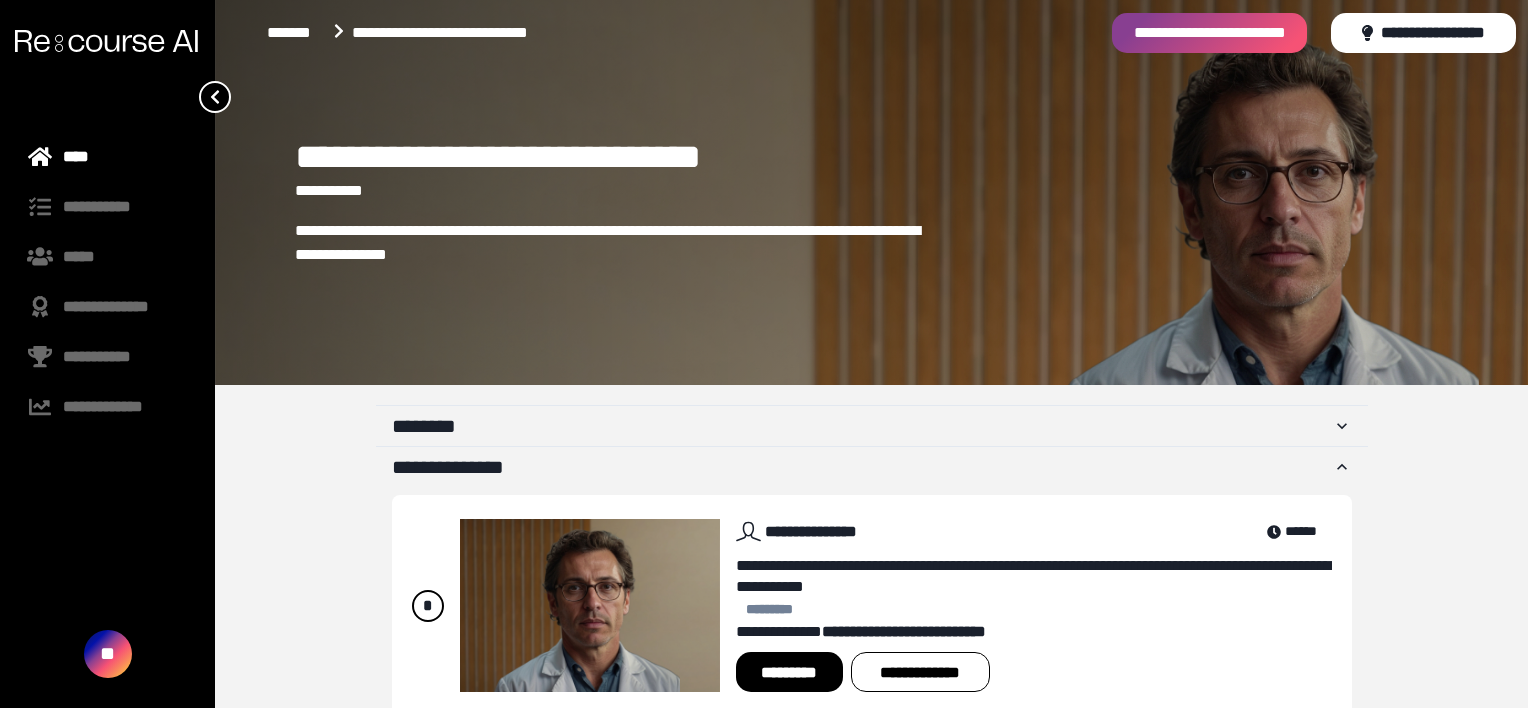 scroll, scrollTop: 266, scrollLeft: 0, axis: vertical 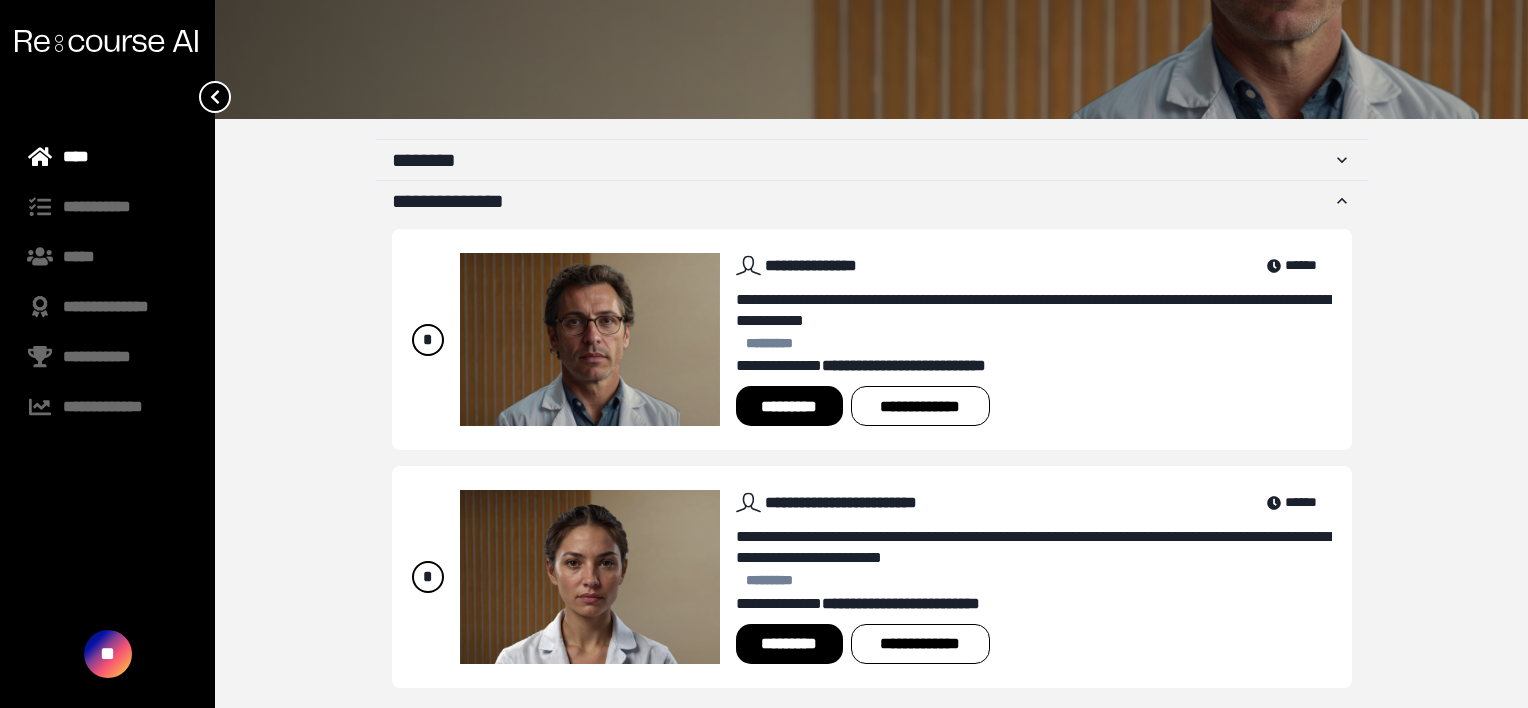 click on "*********" at bounding box center (789, 406) 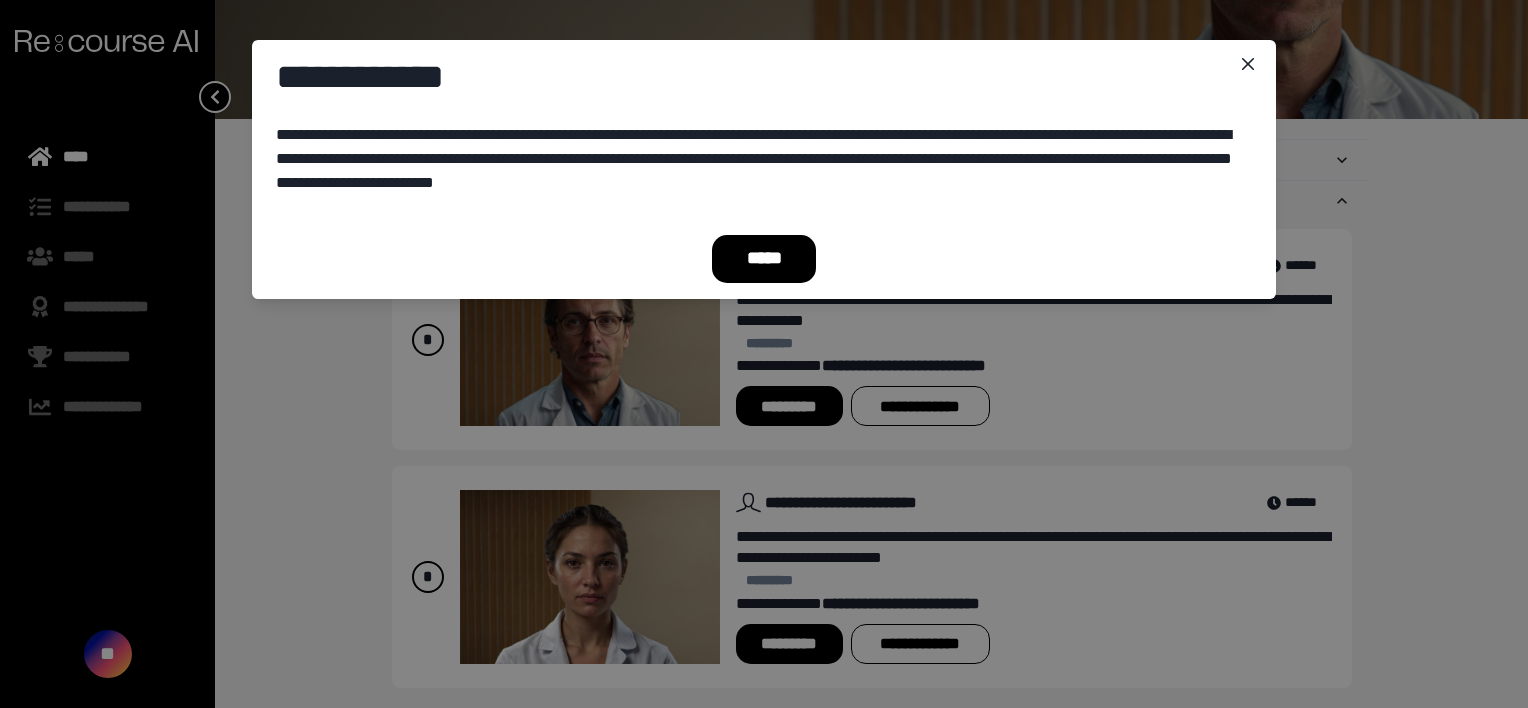 click on "*****" at bounding box center [764, 259] 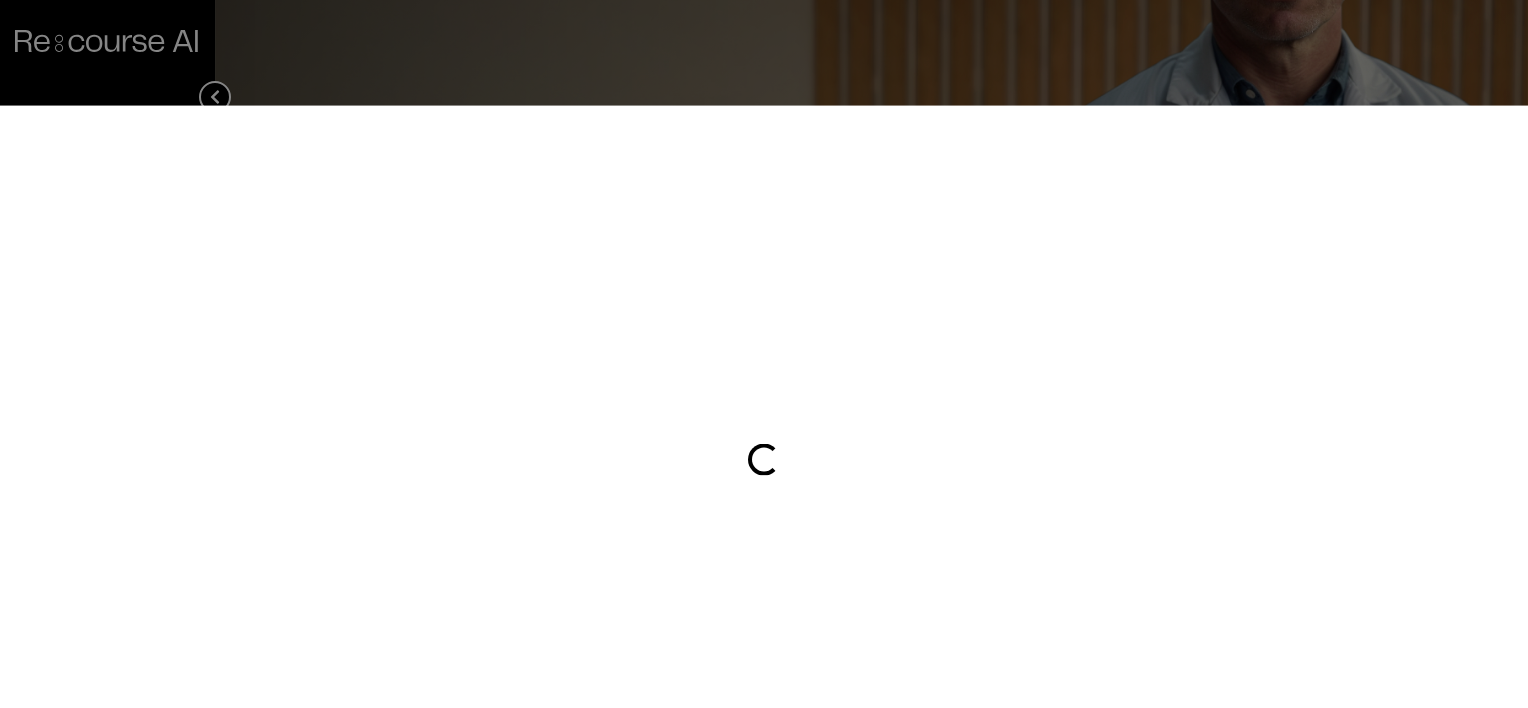 scroll, scrollTop: 286, scrollLeft: 0, axis: vertical 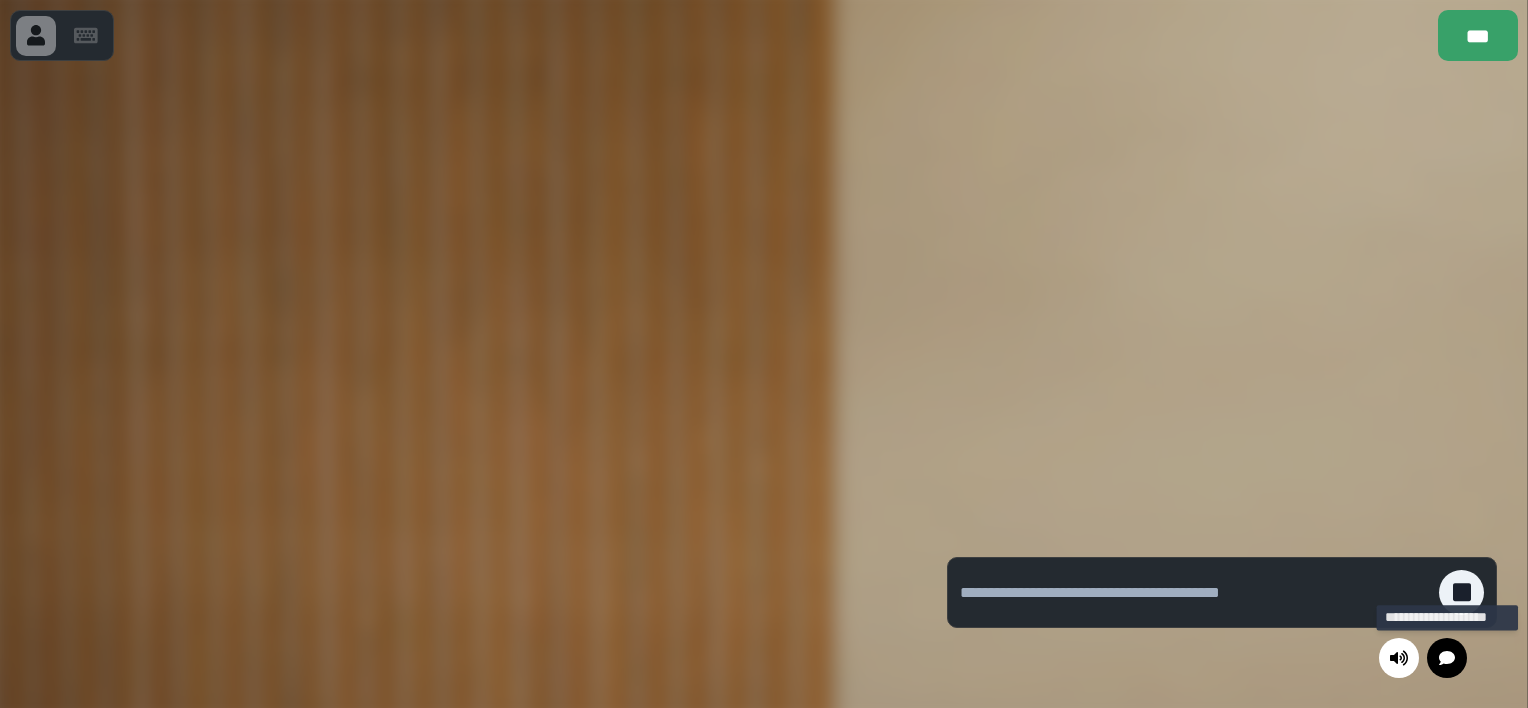 click at bounding box center (1447, 658) 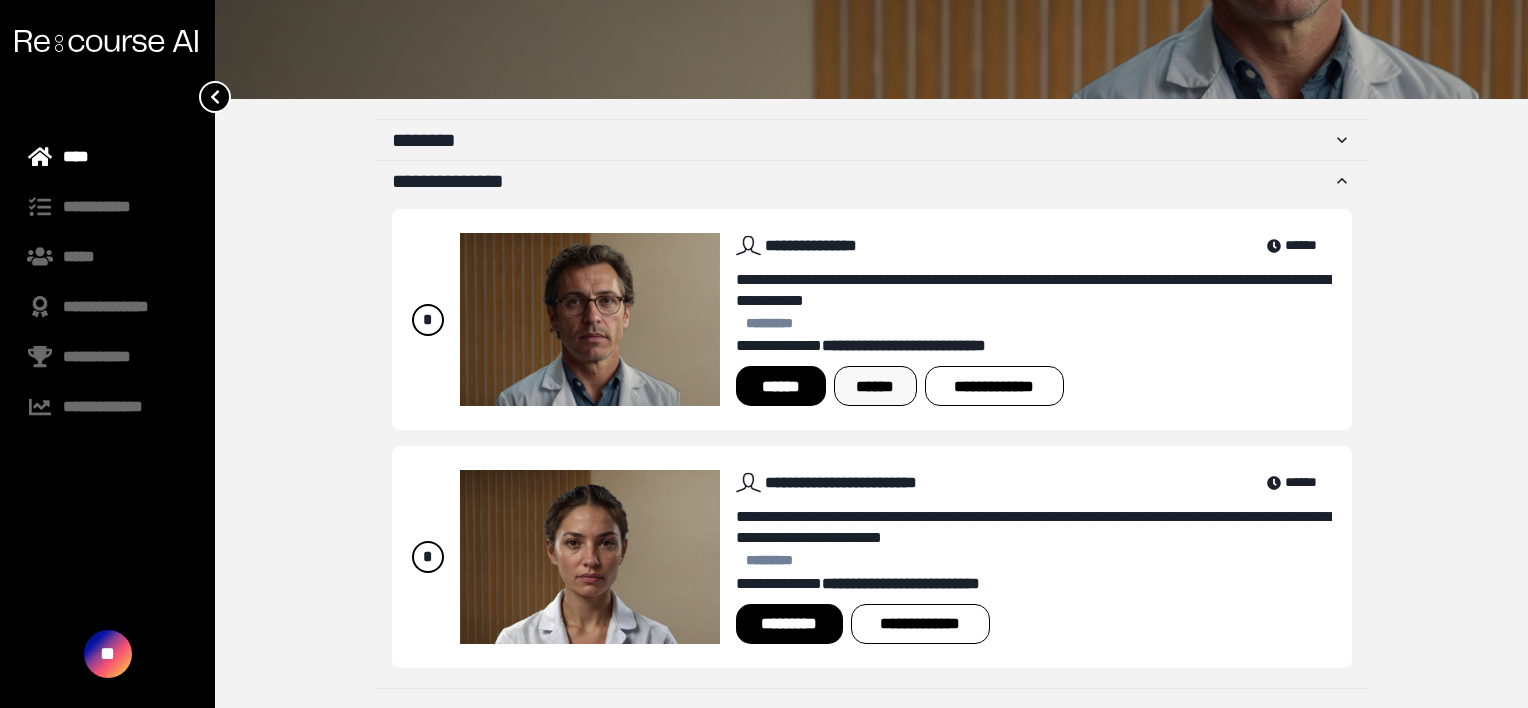 click on "******" at bounding box center [875, 386] 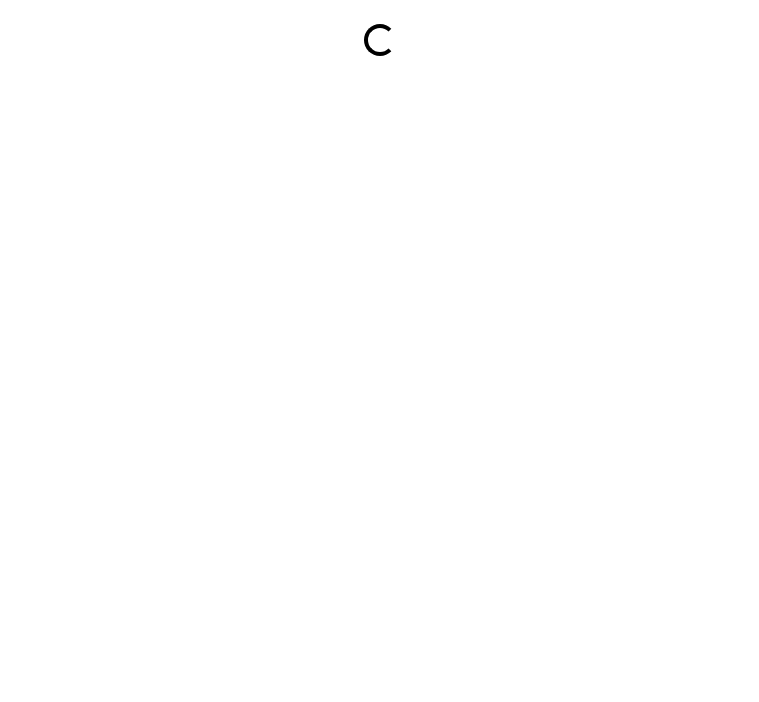 scroll, scrollTop: 0, scrollLeft: 0, axis: both 